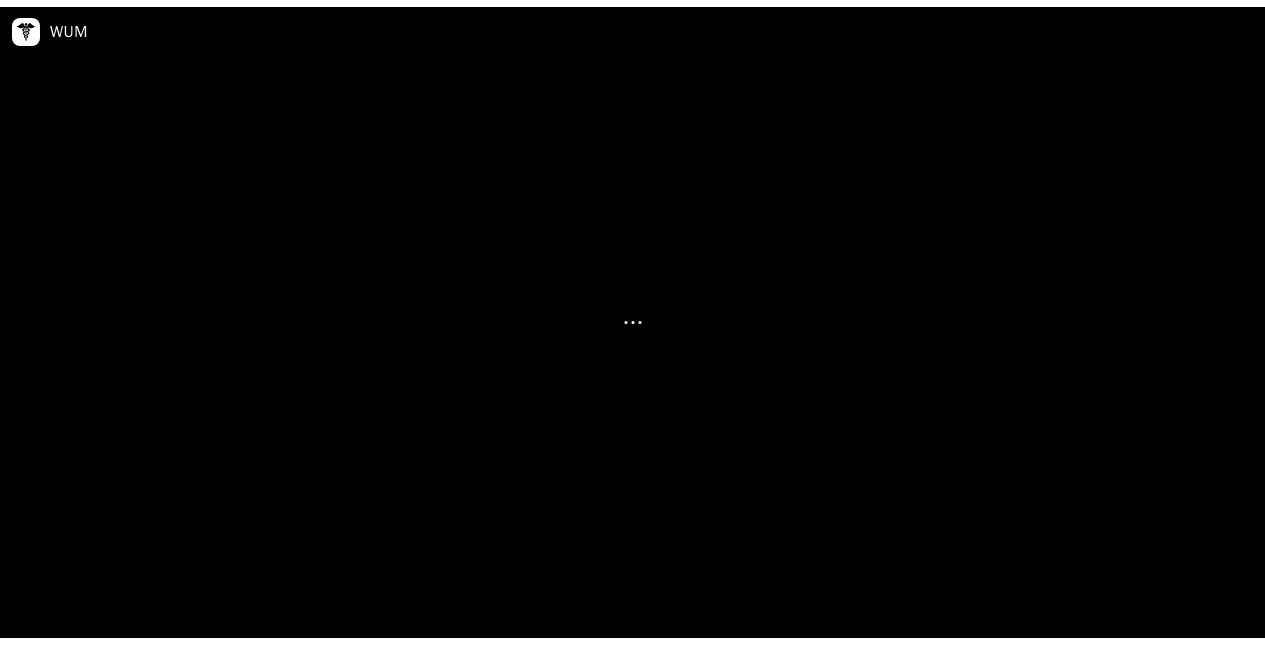 scroll, scrollTop: 0, scrollLeft: 0, axis: both 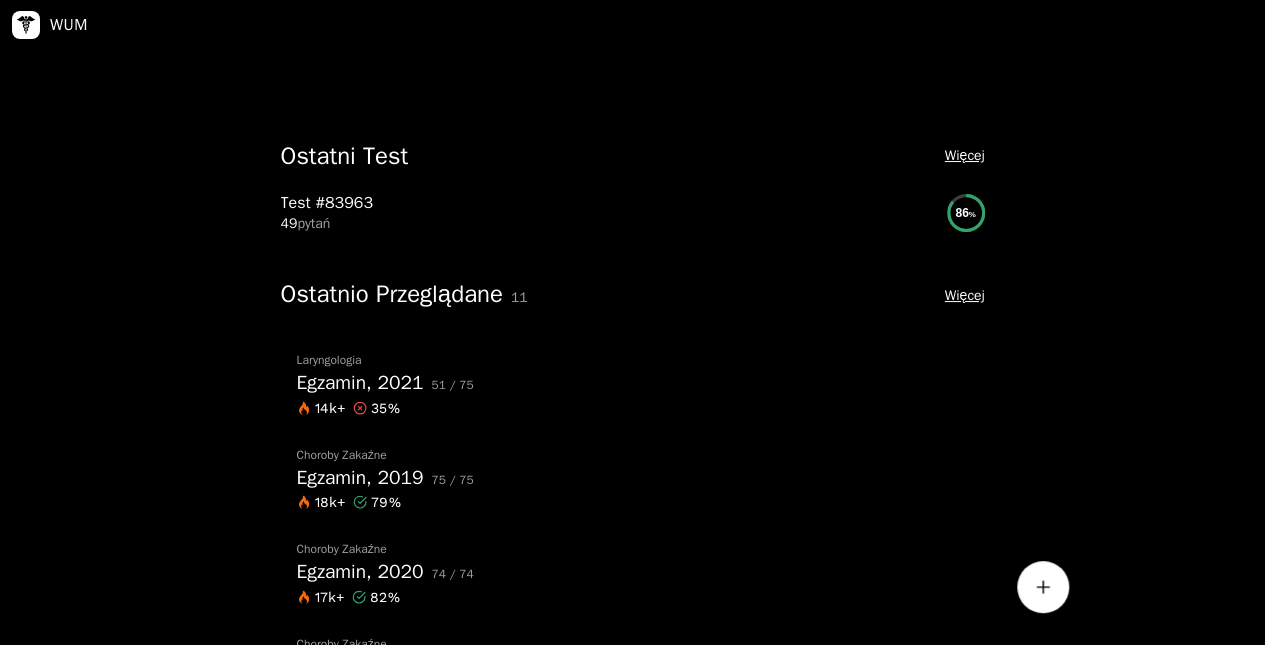 click on "Egzamin, 2021" at bounding box center [360, 383] 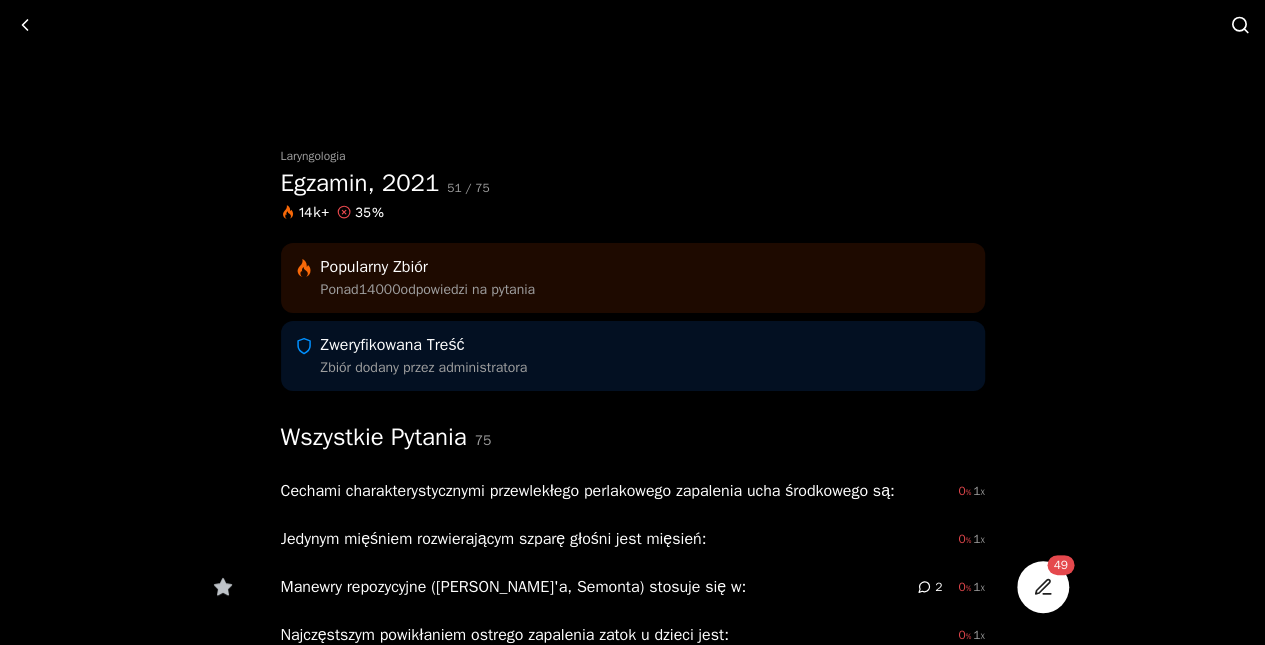 click at bounding box center (1043, 587) 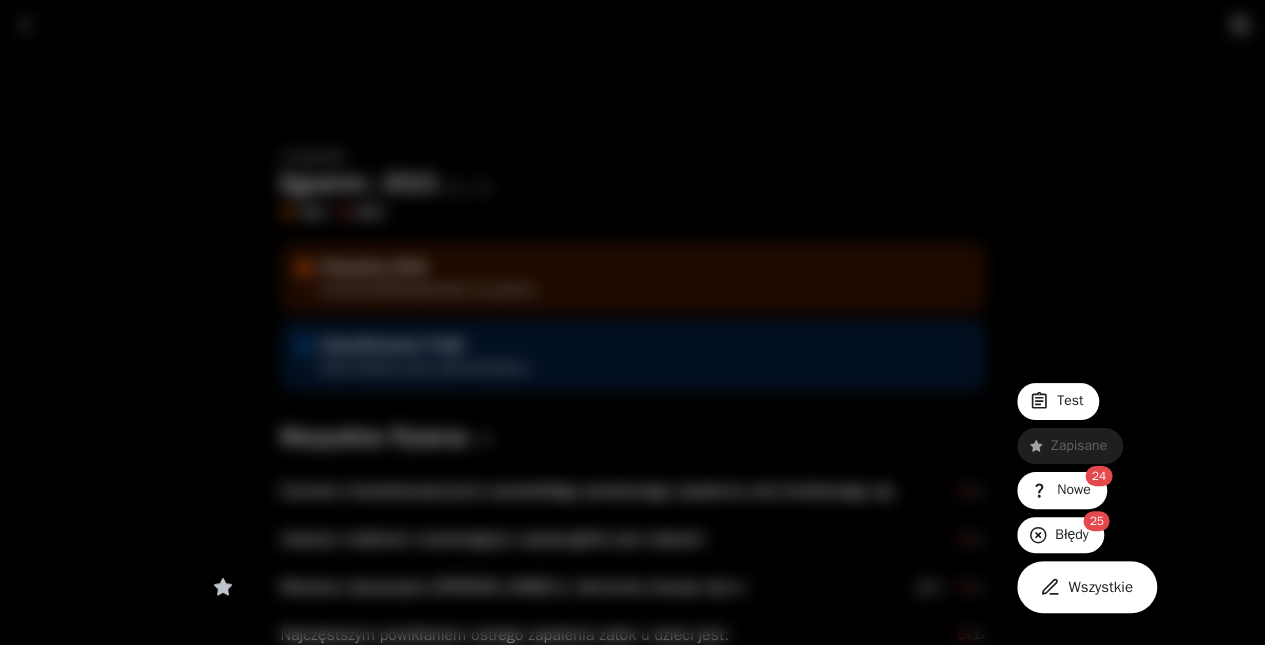 click on "Nowe" at bounding box center (1062, 490) 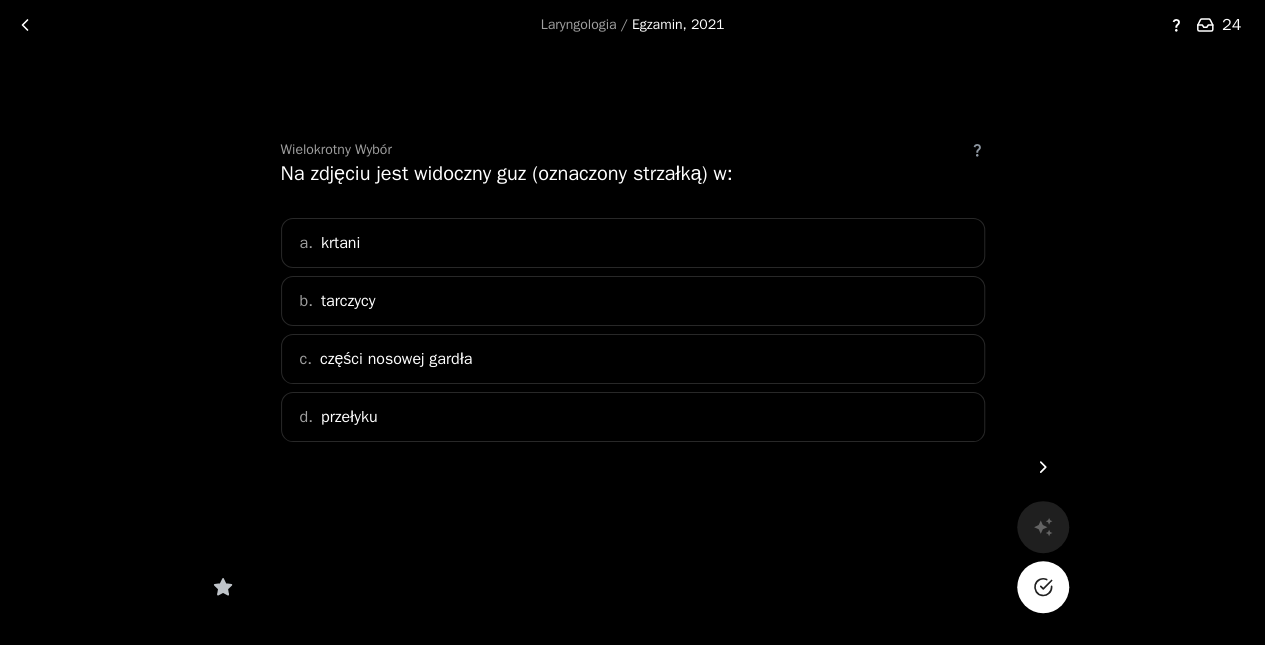 click 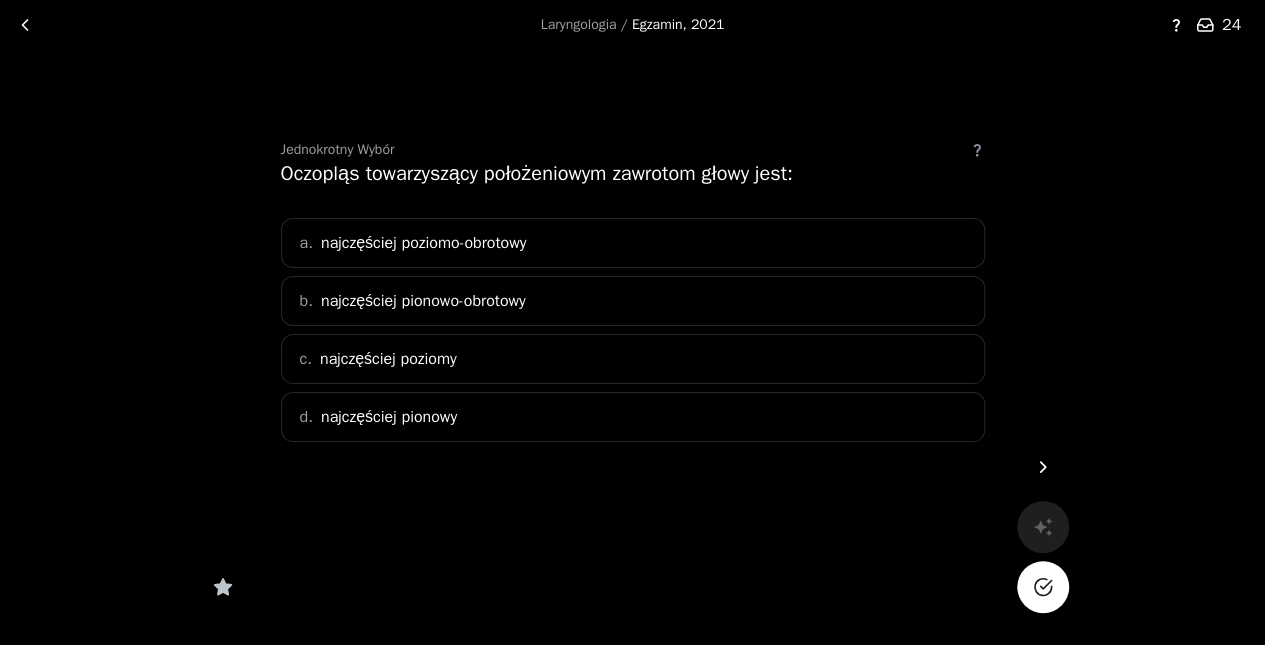 click on "a.   najczęściej poziomo-obrotowy" at bounding box center (633, 243) 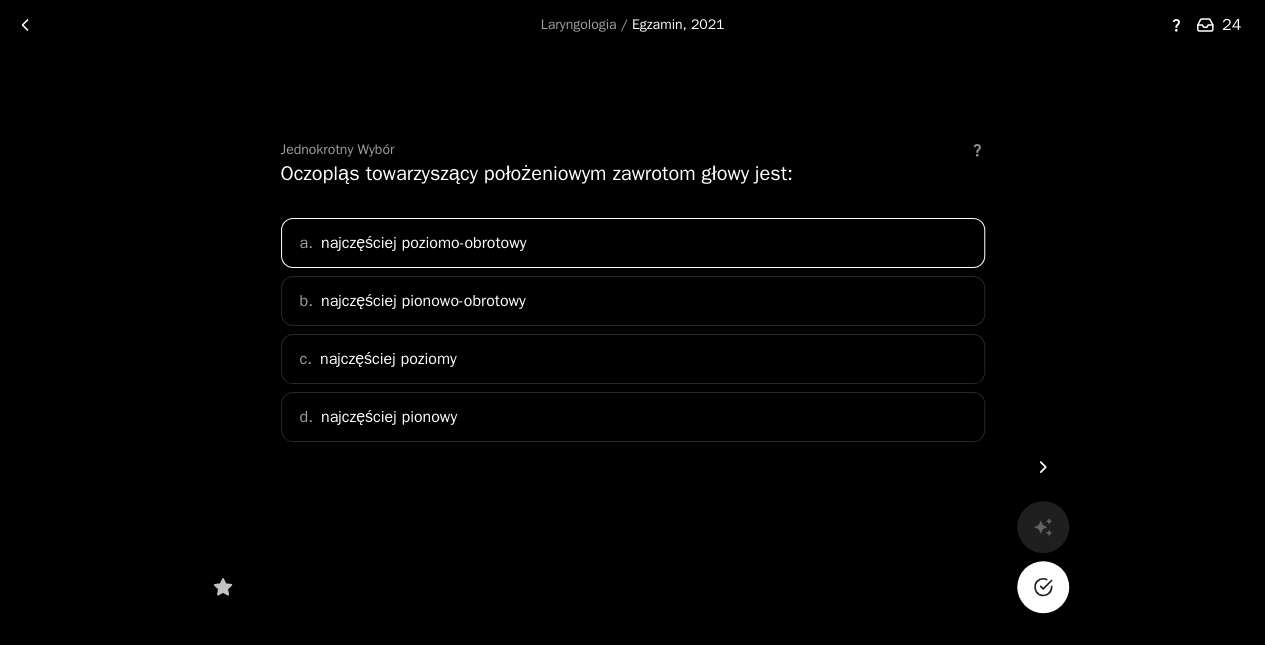 click 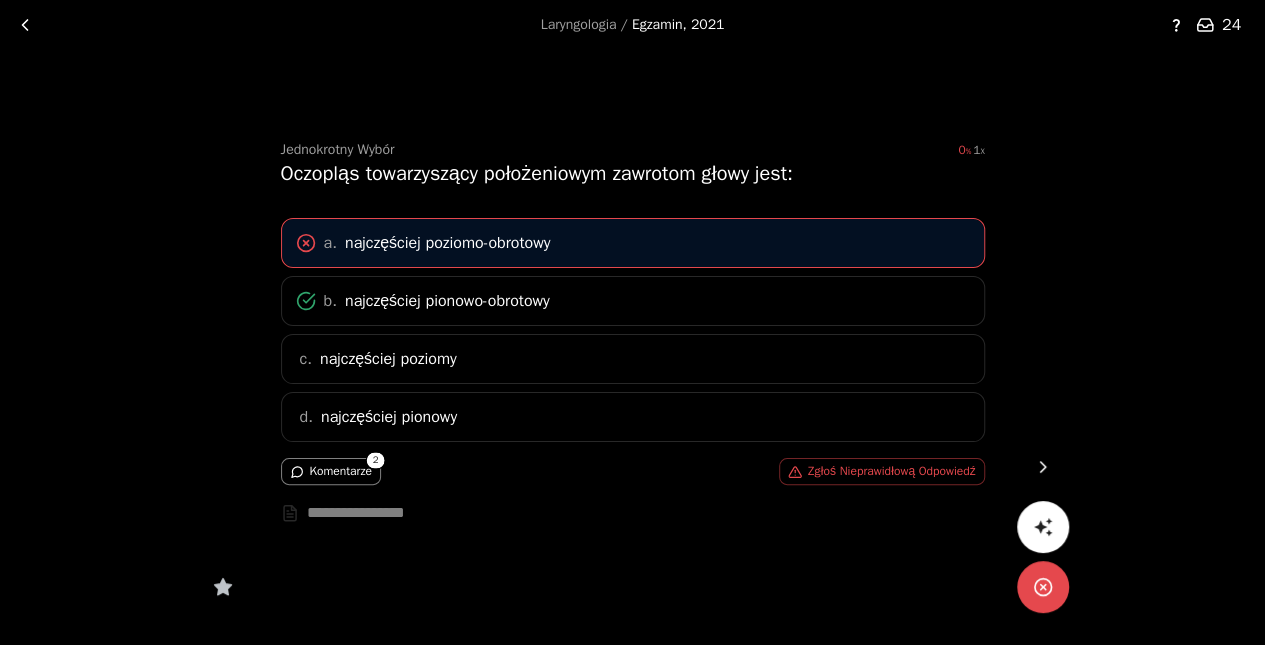 click at bounding box center (1043, 467) 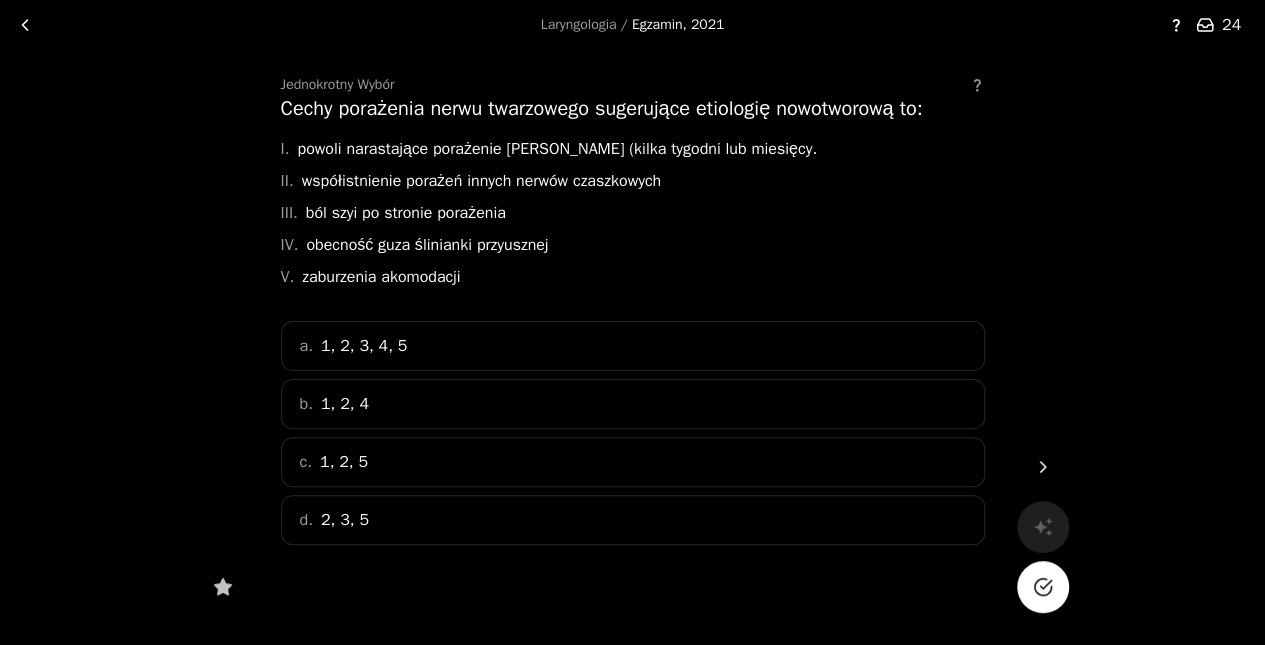 scroll, scrollTop: 68, scrollLeft: 0, axis: vertical 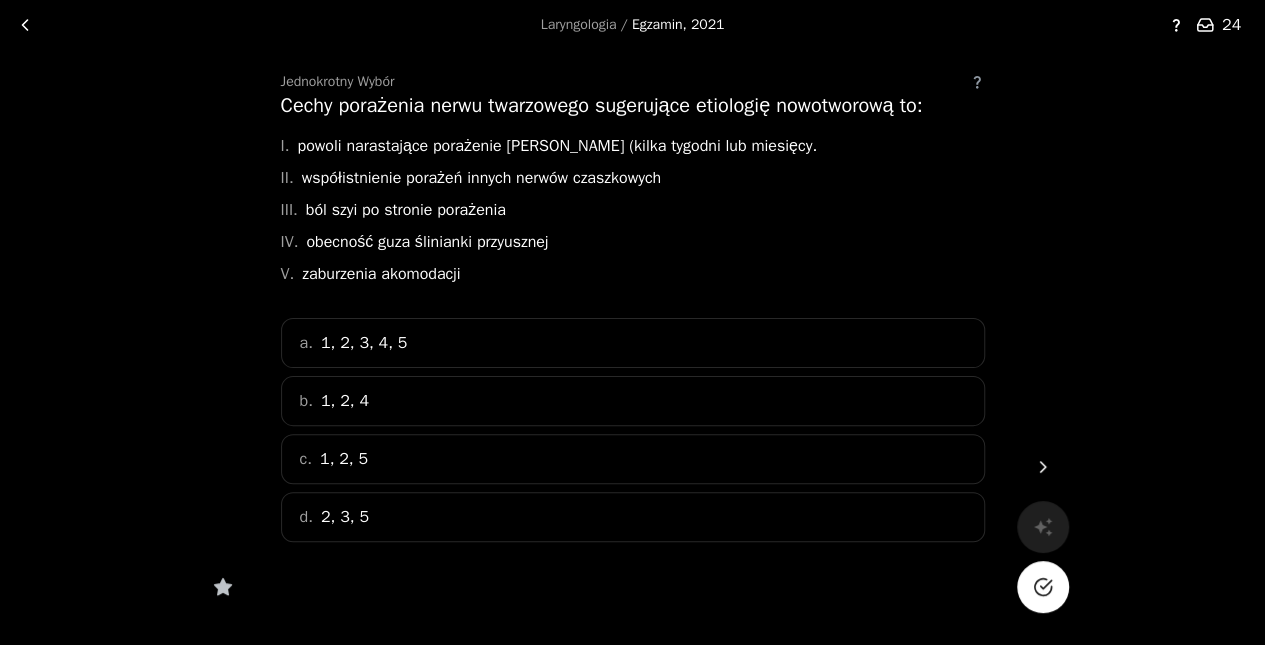 click on "a.   1, 2, 3, 4, 5" at bounding box center [633, 343] 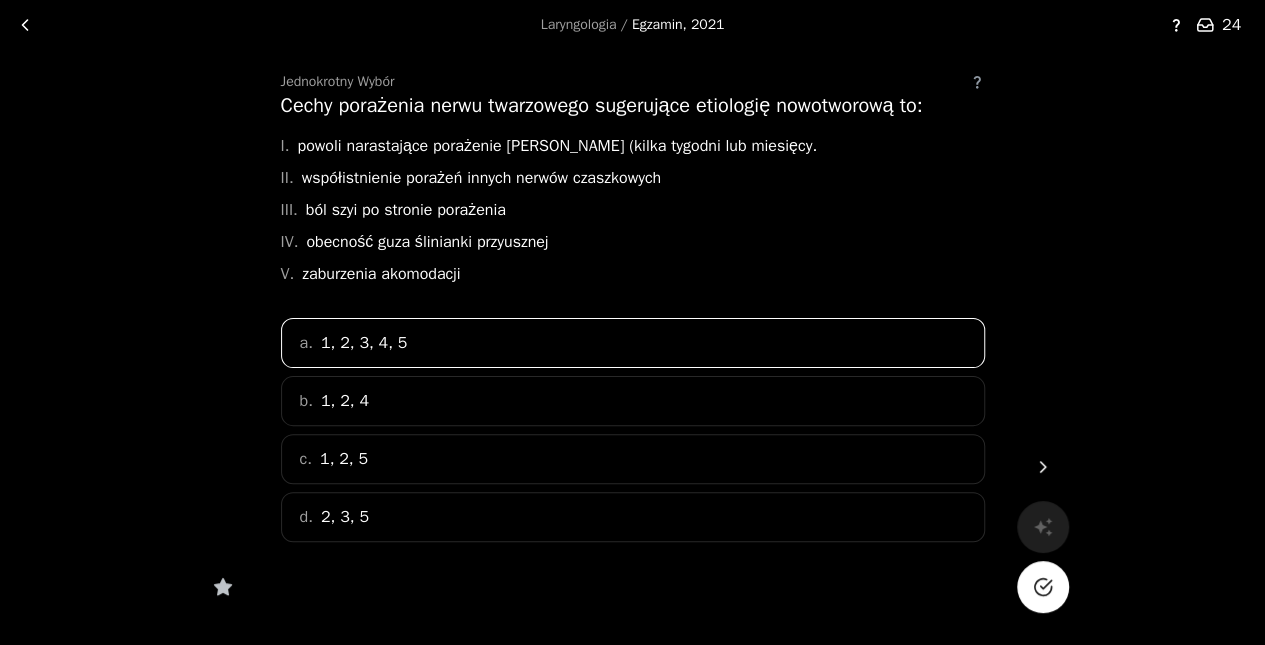 click at bounding box center [1043, 587] 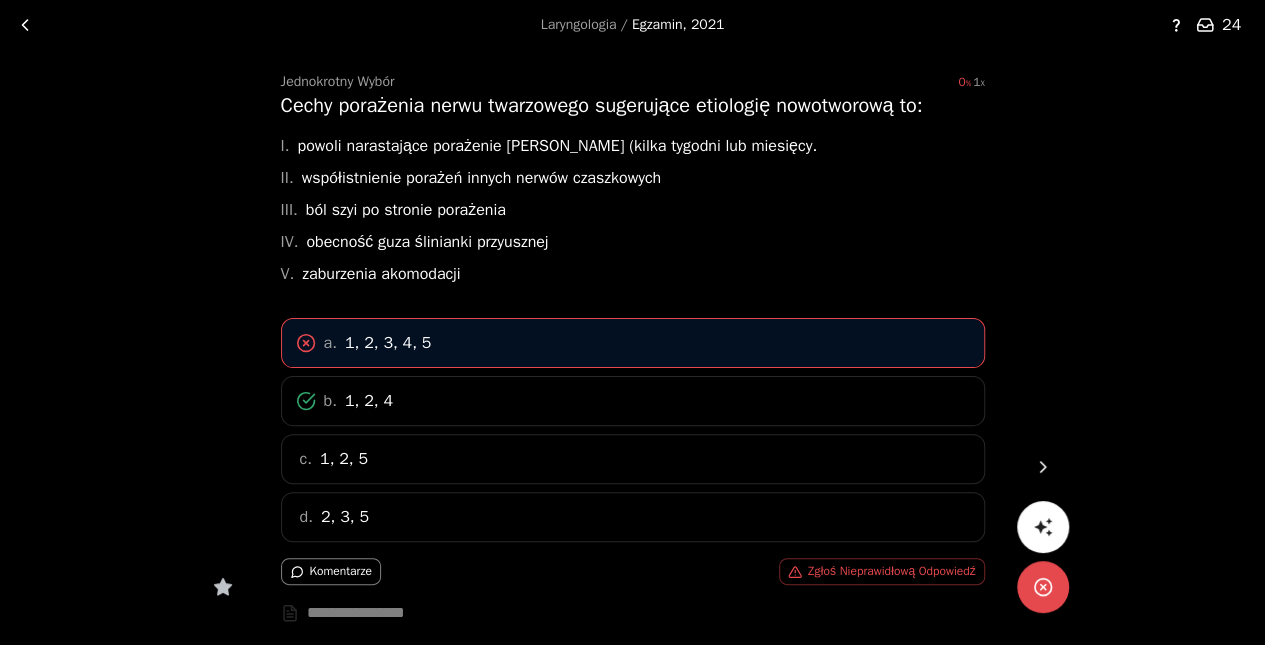click 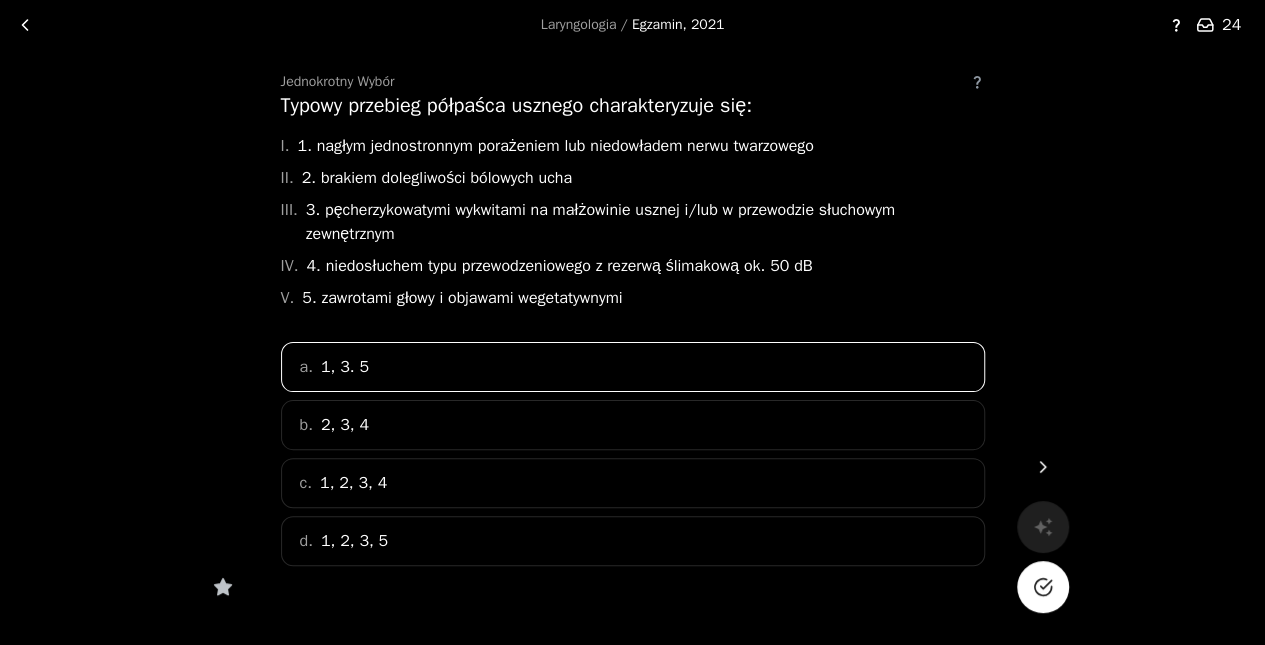 click at bounding box center (1043, 587) 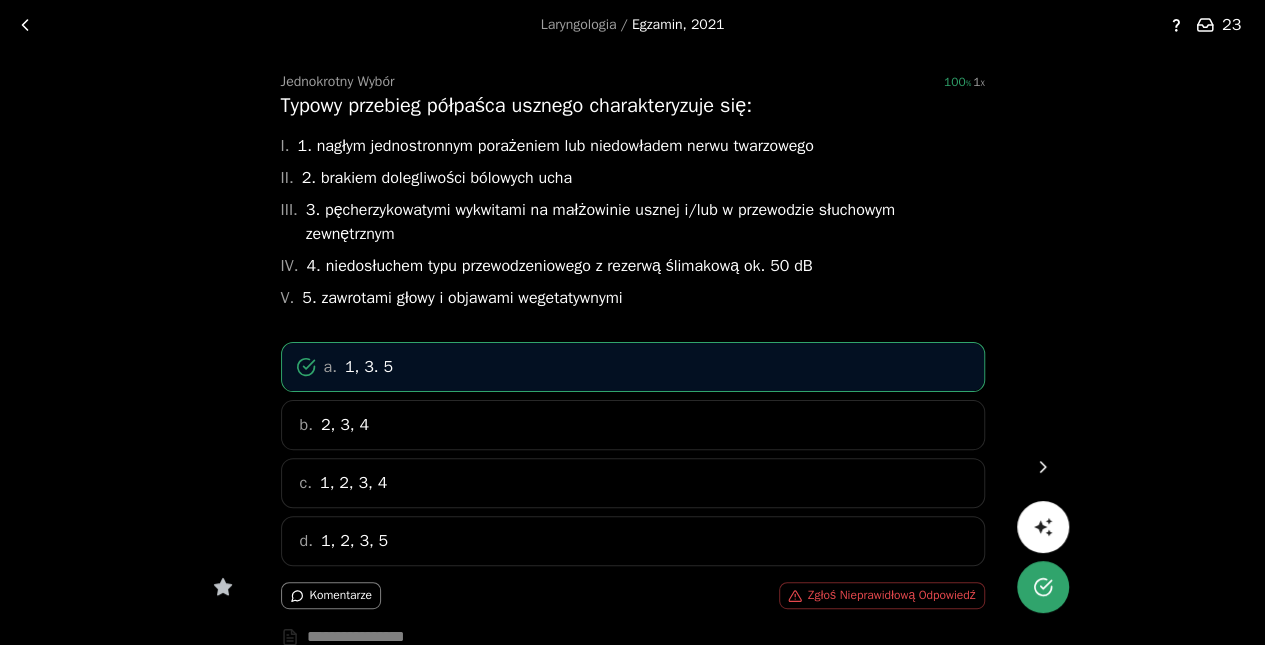 click at bounding box center (1043, 467) 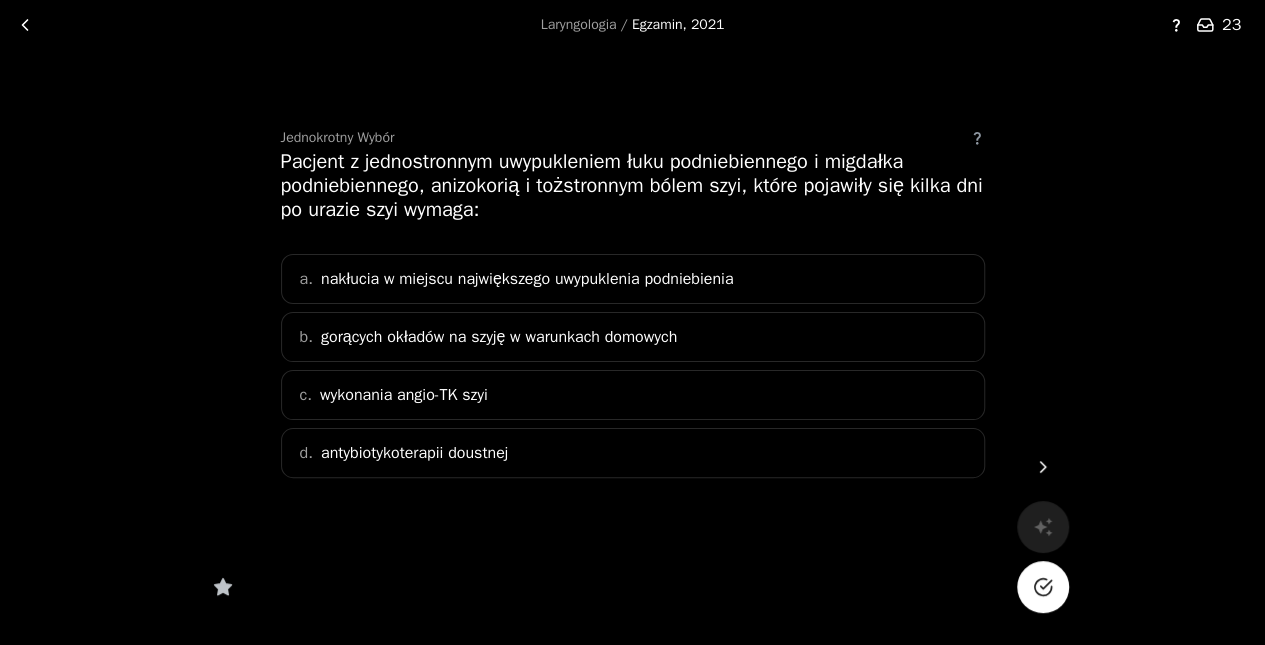 click on "c.   wykonania angio-TK szyi" at bounding box center [633, 395] 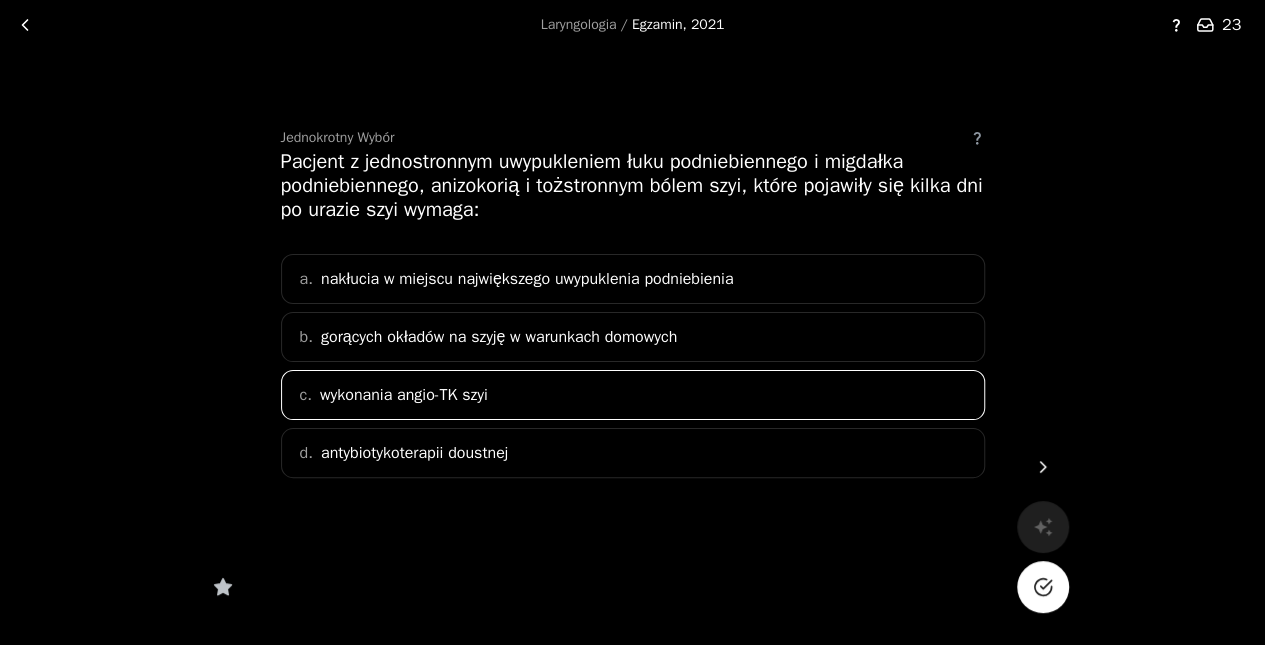 click 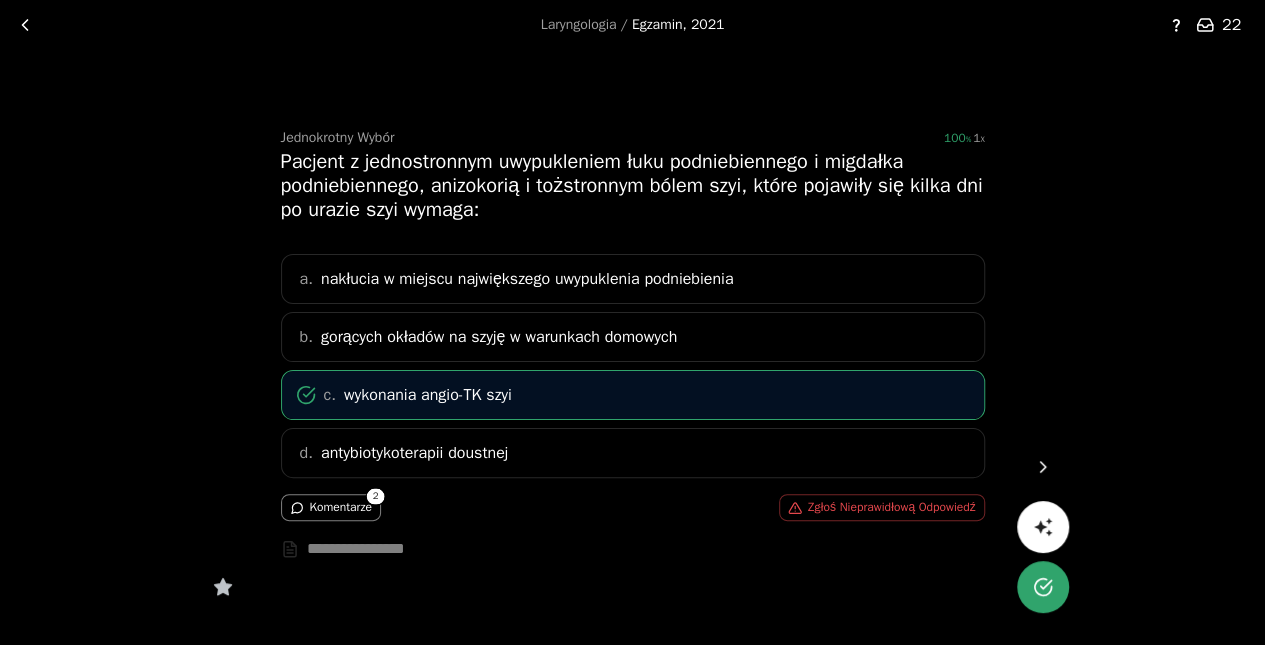 click 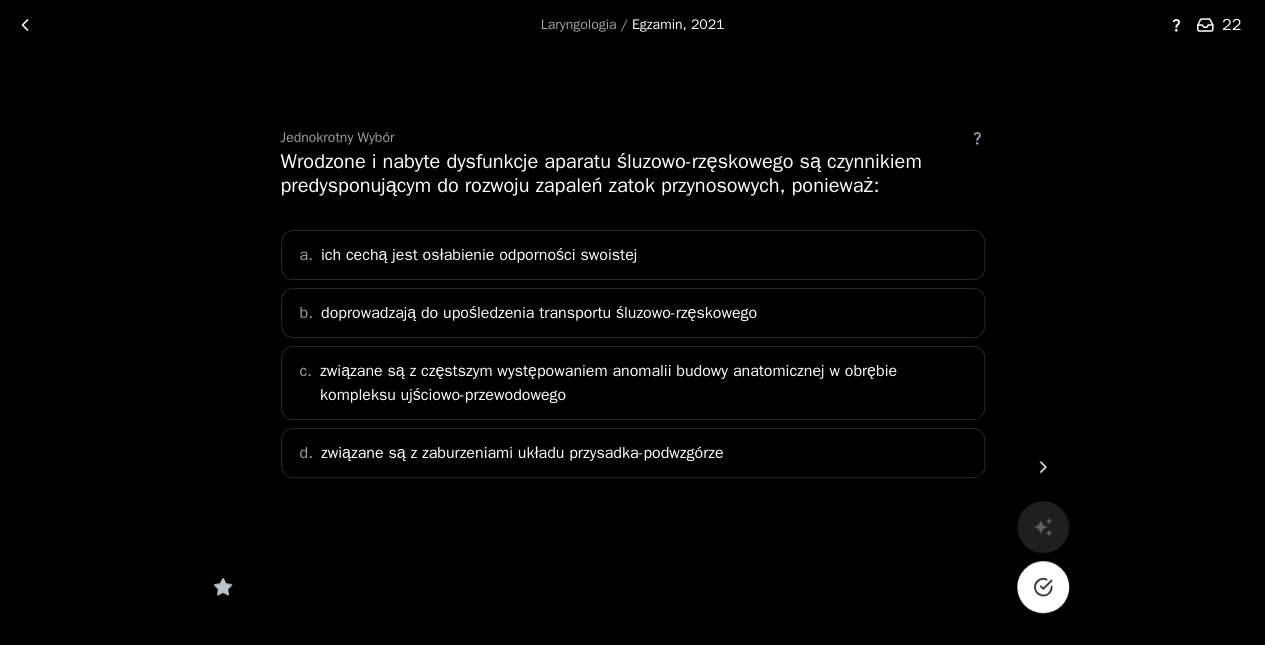 click on "b.   doprowadzają do upośledzenia transportu śluzowo-rzęskowego" at bounding box center [633, 313] 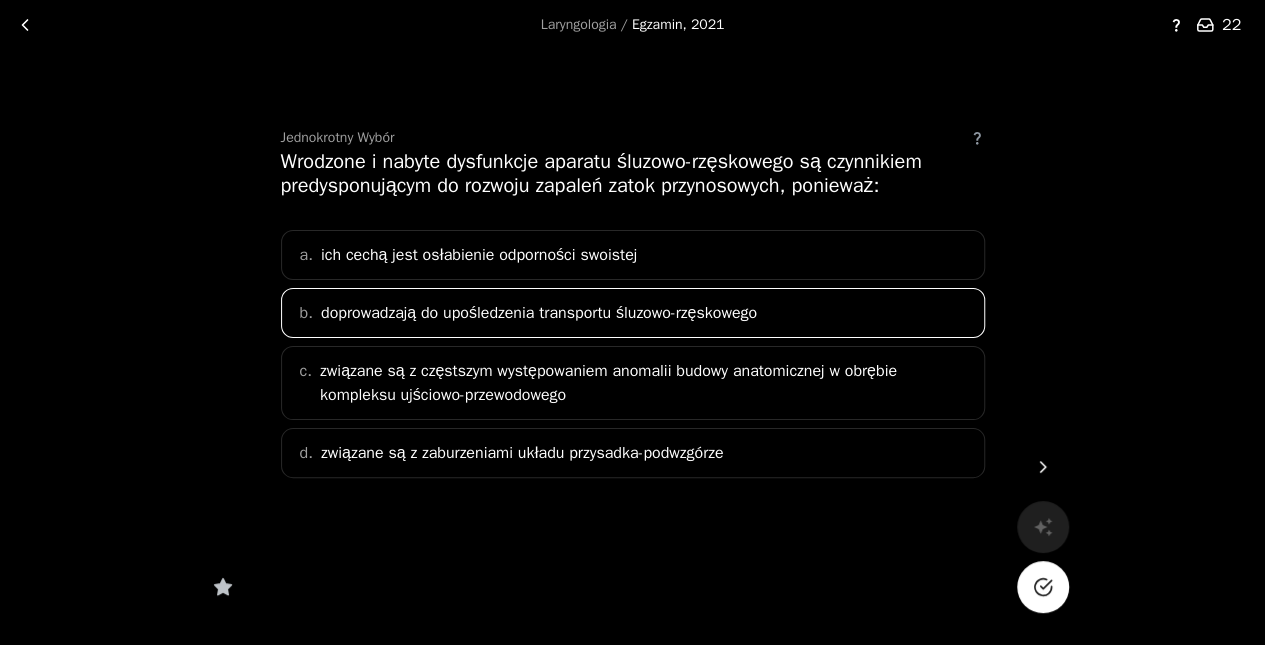 click 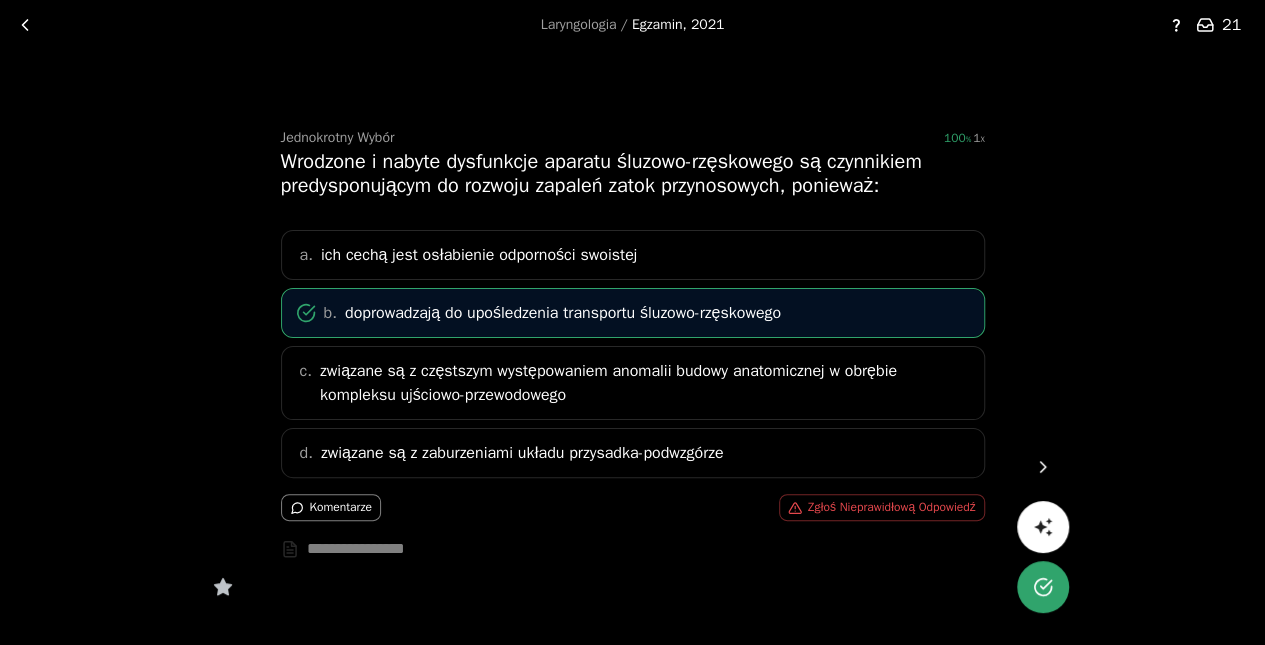 click 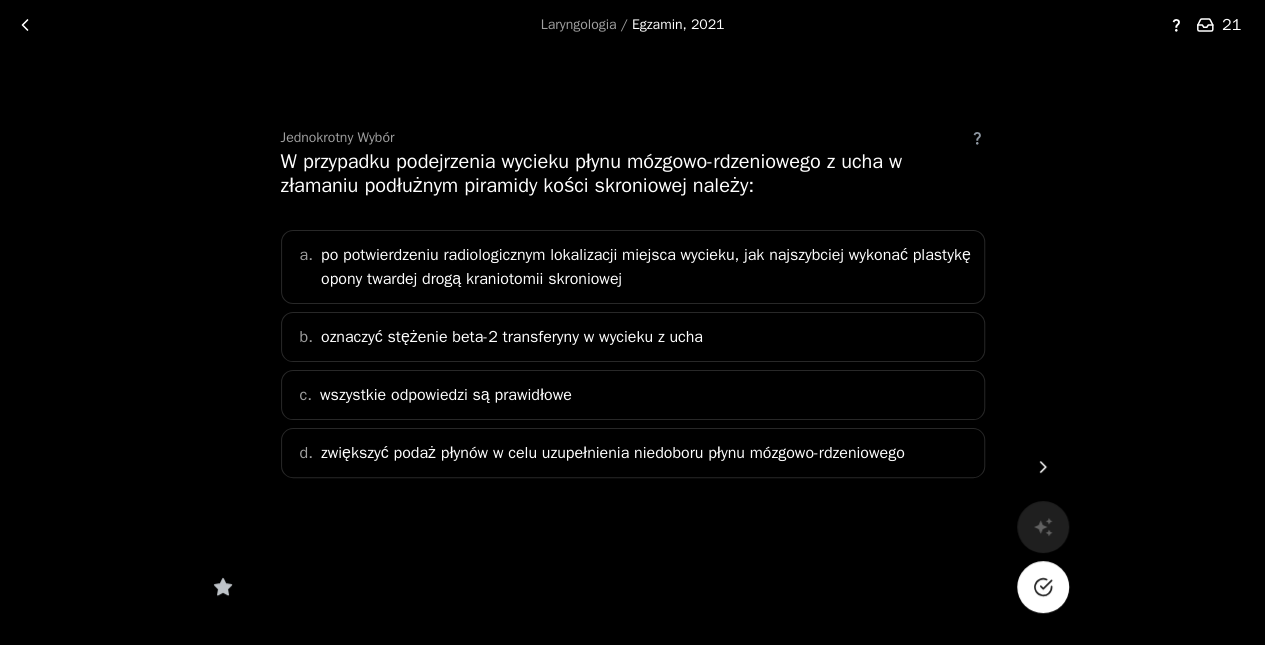 click on "c.   wszystkie odpowiedzi są prawidłowe" at bounding box center [633, 395] 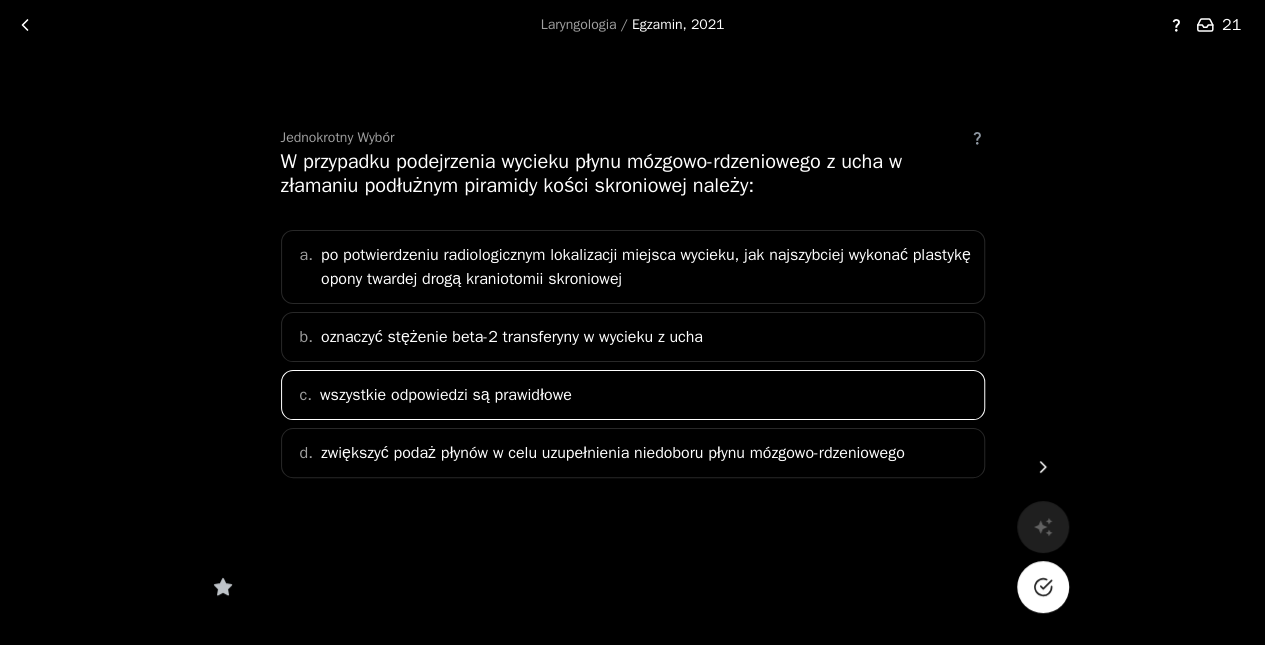 click 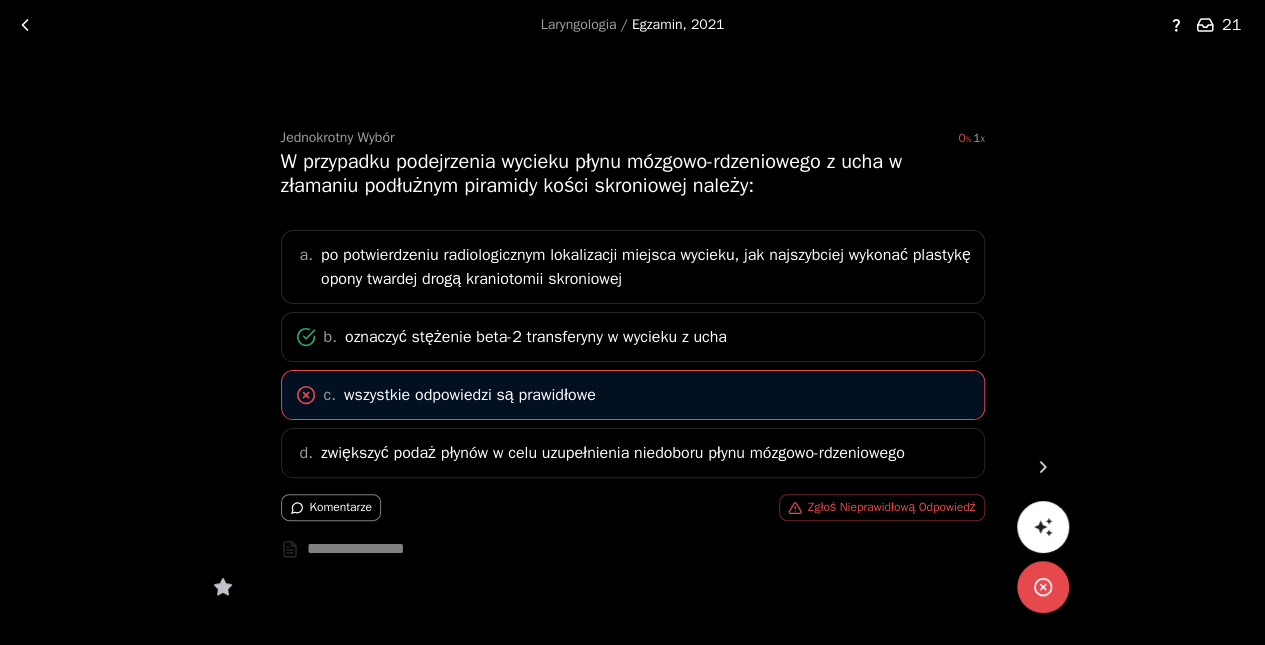 click 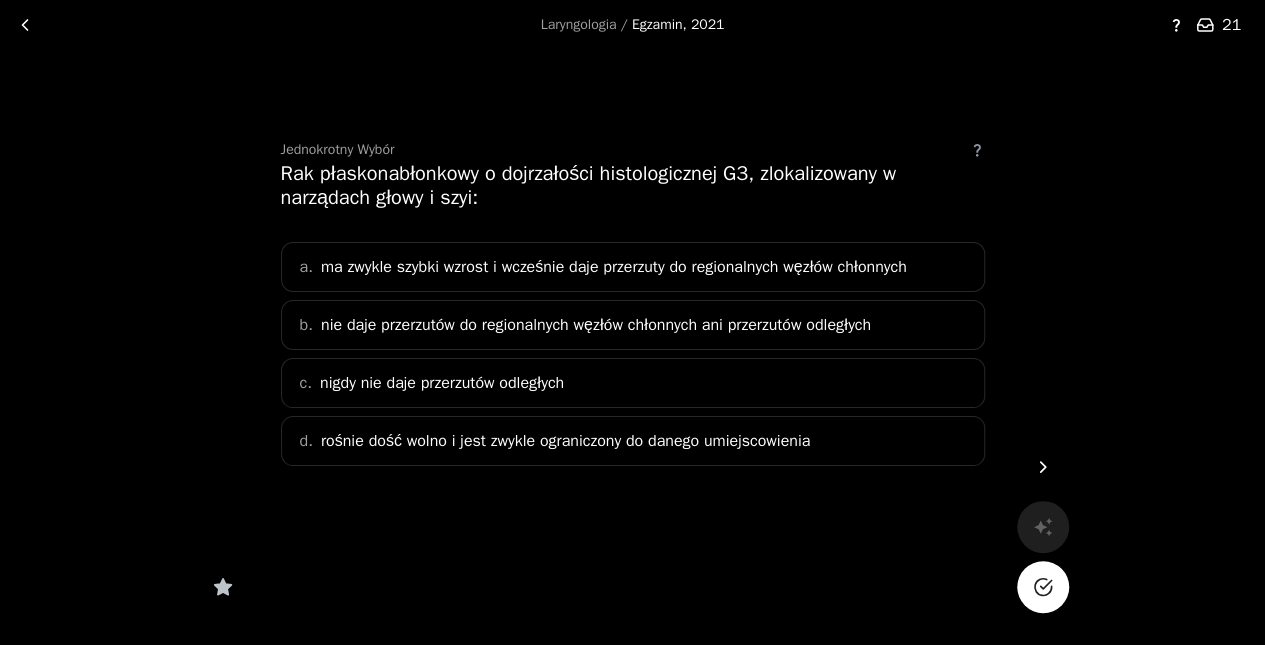 click on "a.   ma zwykle szybki wzrost i wcześnie daje przerzuty do regionalnych węzłów chłonnych" at bounding box center (633, 267) 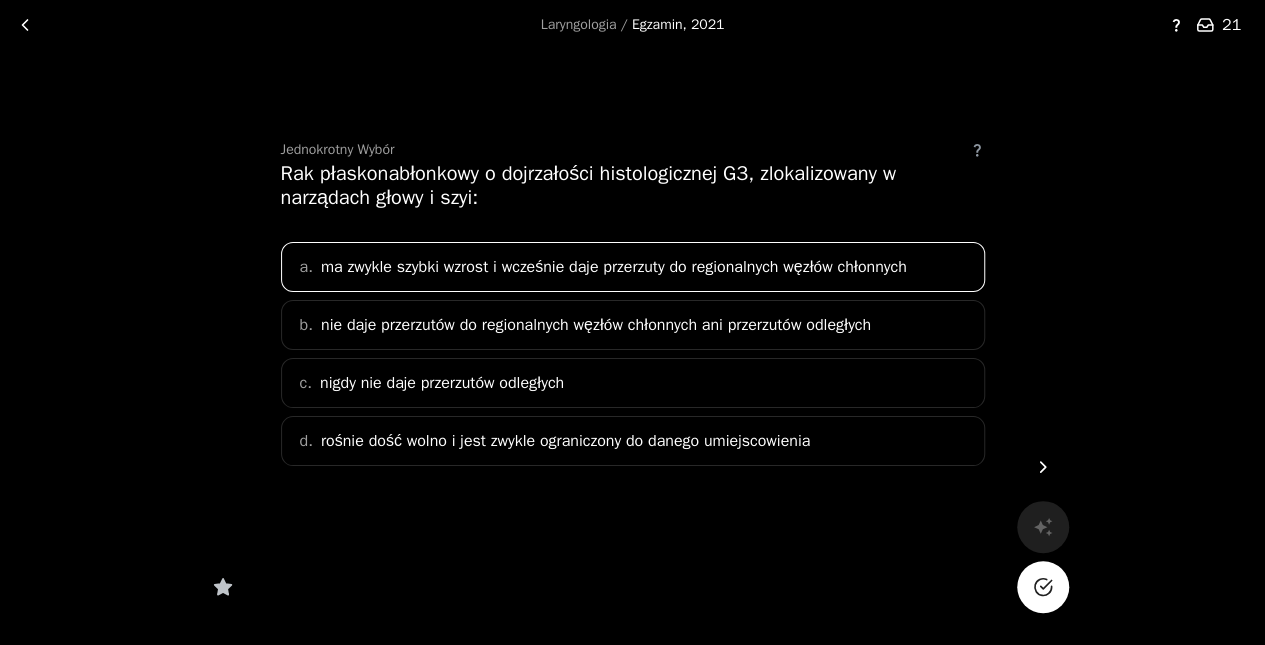 click at bounding box center (1043, 587) 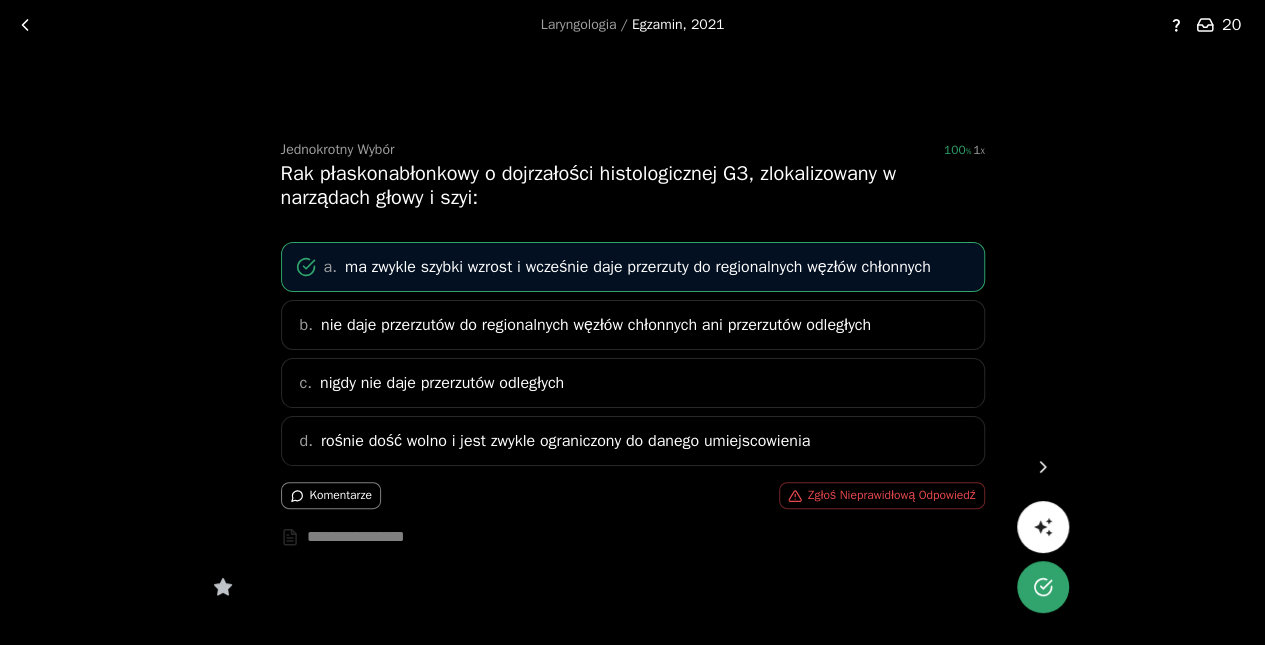 click at bounding box center [1043, 467] 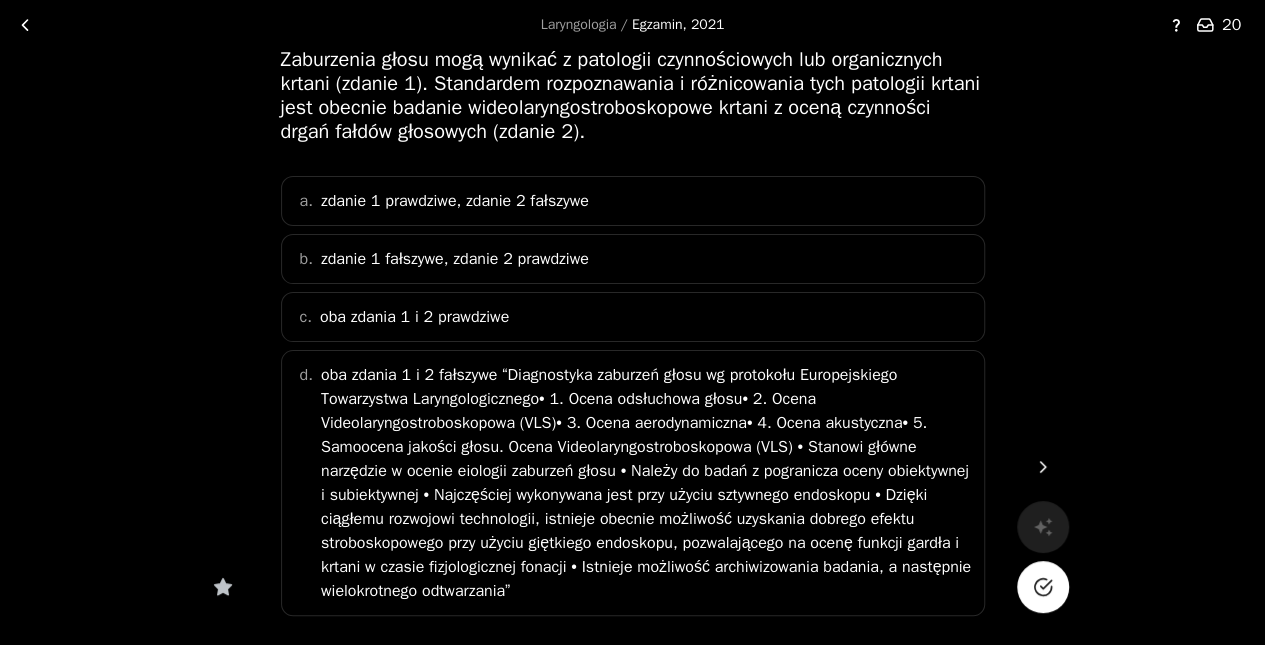 scroll, scrollTop: 120, scrollLeft: 0, axis: vertical 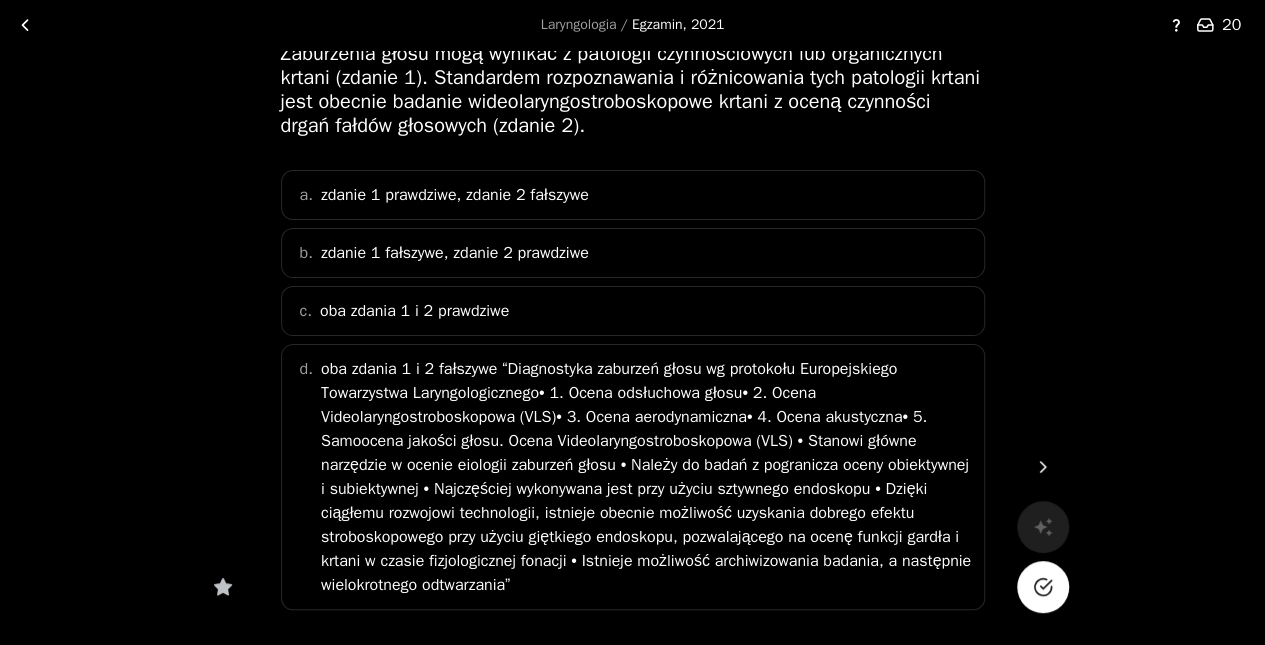 click on "b.   zdanie 1 fałszywe, zdanie 2 prawdziwe" at bounding box center (633, 253) 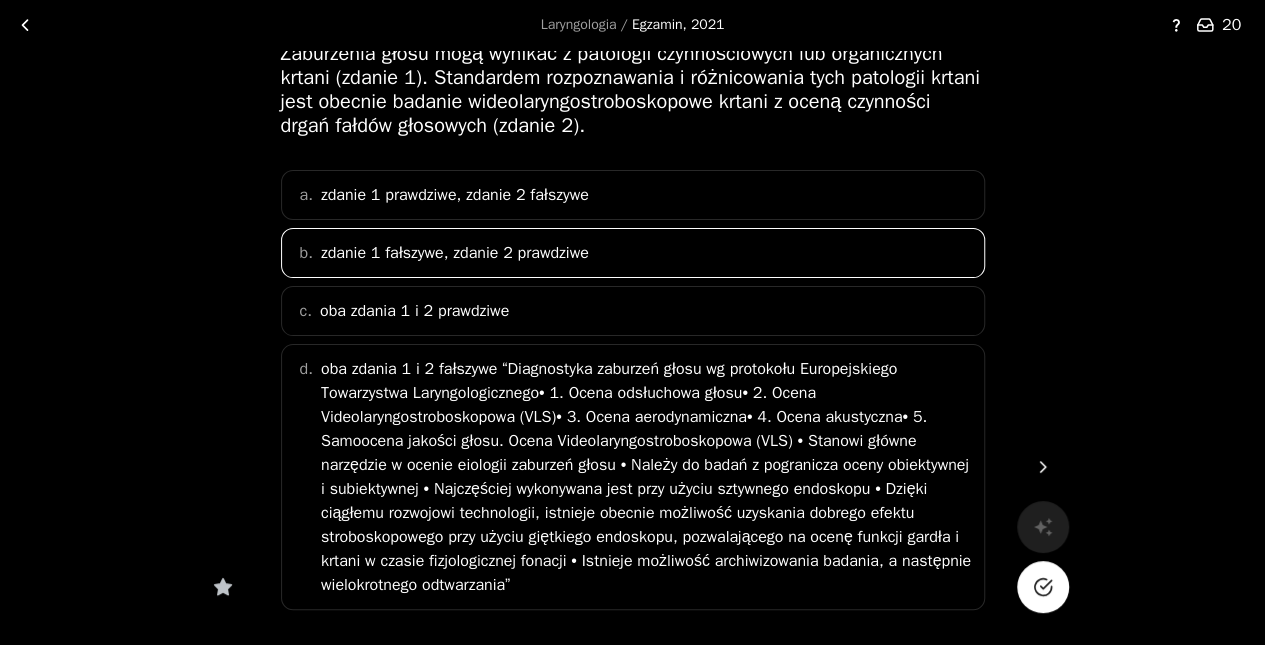 click on "c.   oba zdania 1 i 2 prawdziwe" at bounding box center (633, 311) 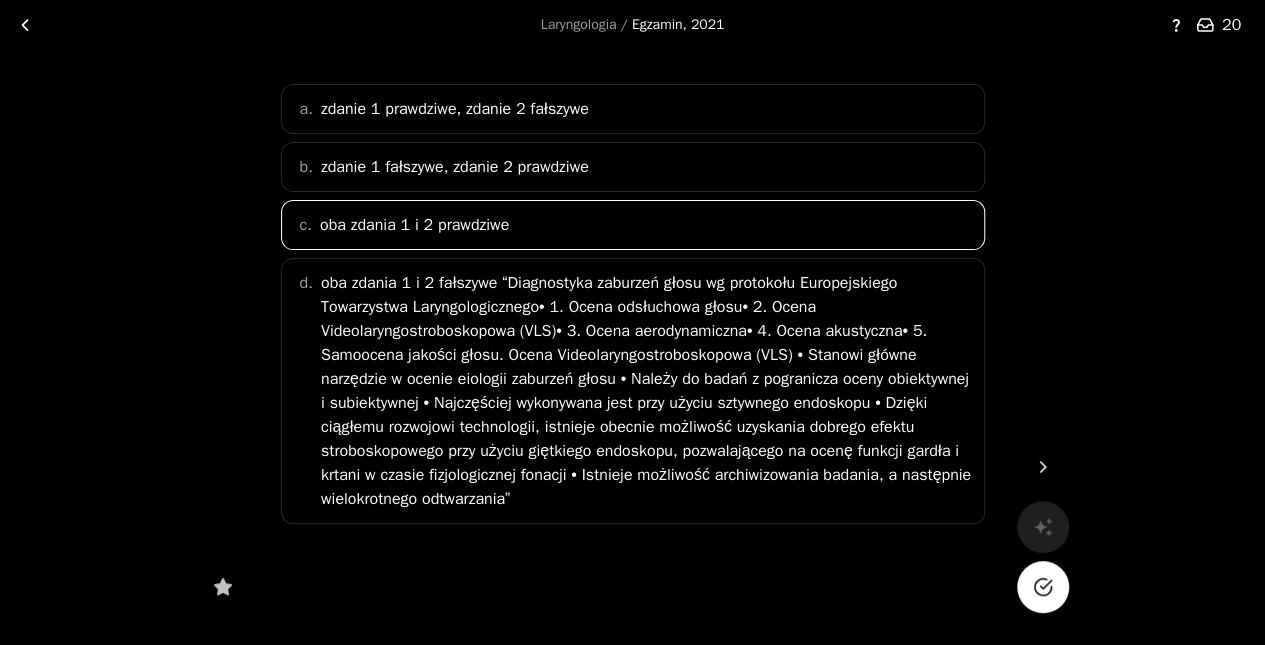 scroll, scrollTop: 208, scrollLeft: 0, axis: vertical 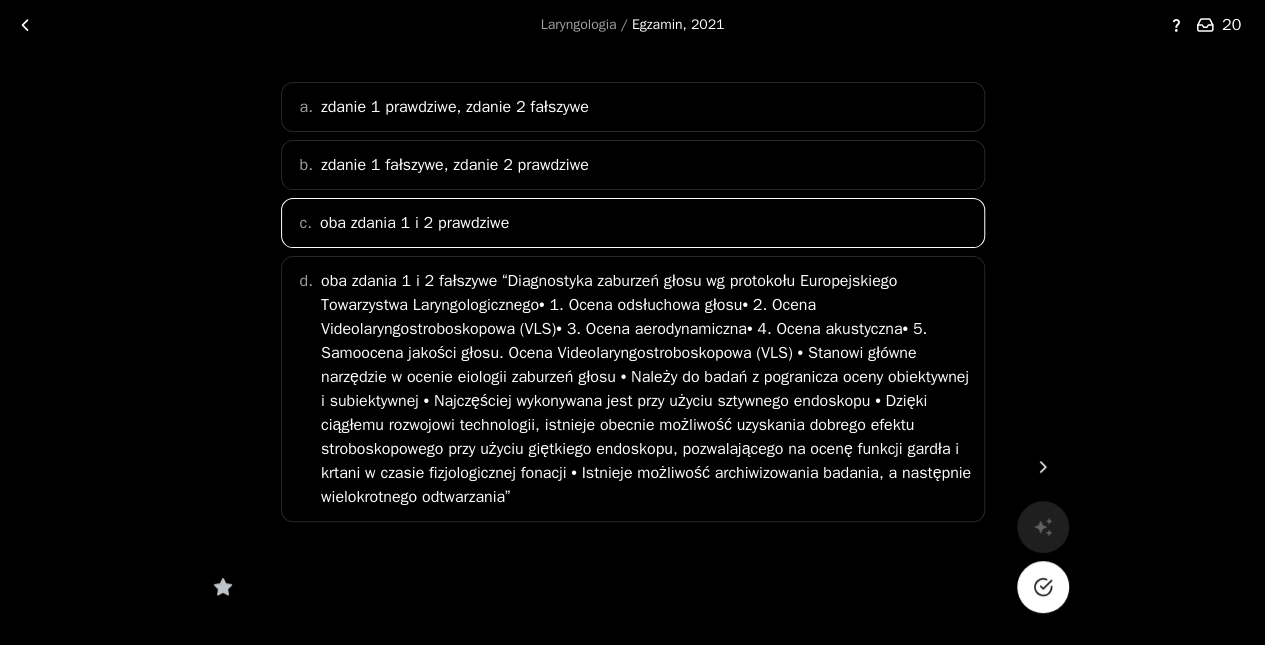click at bounding box center (1043, 587) 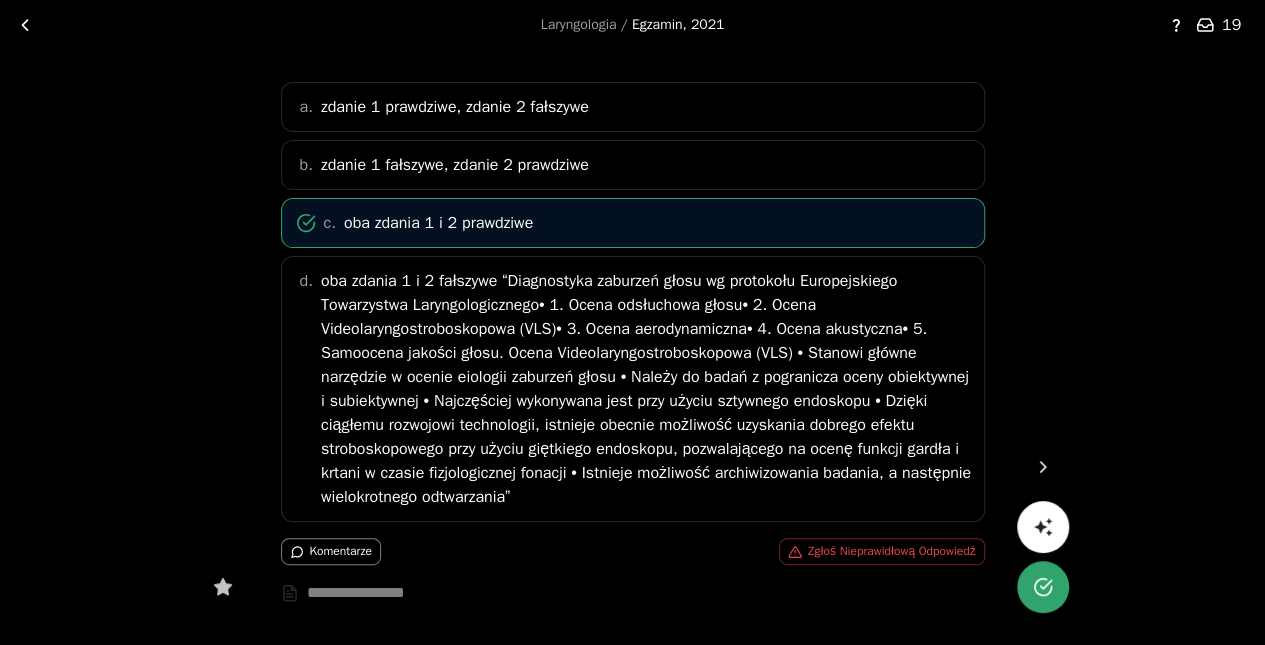 click 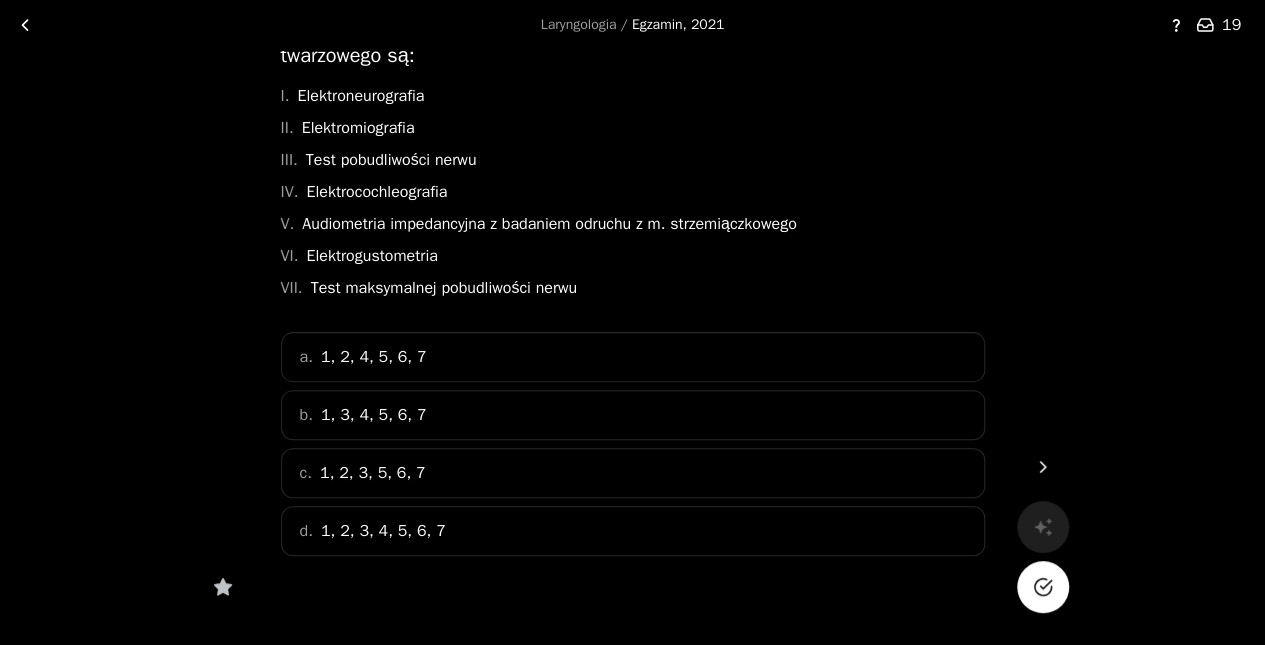 scroll, scrollTop: 142, scrollLeft: 0, axis: vertical 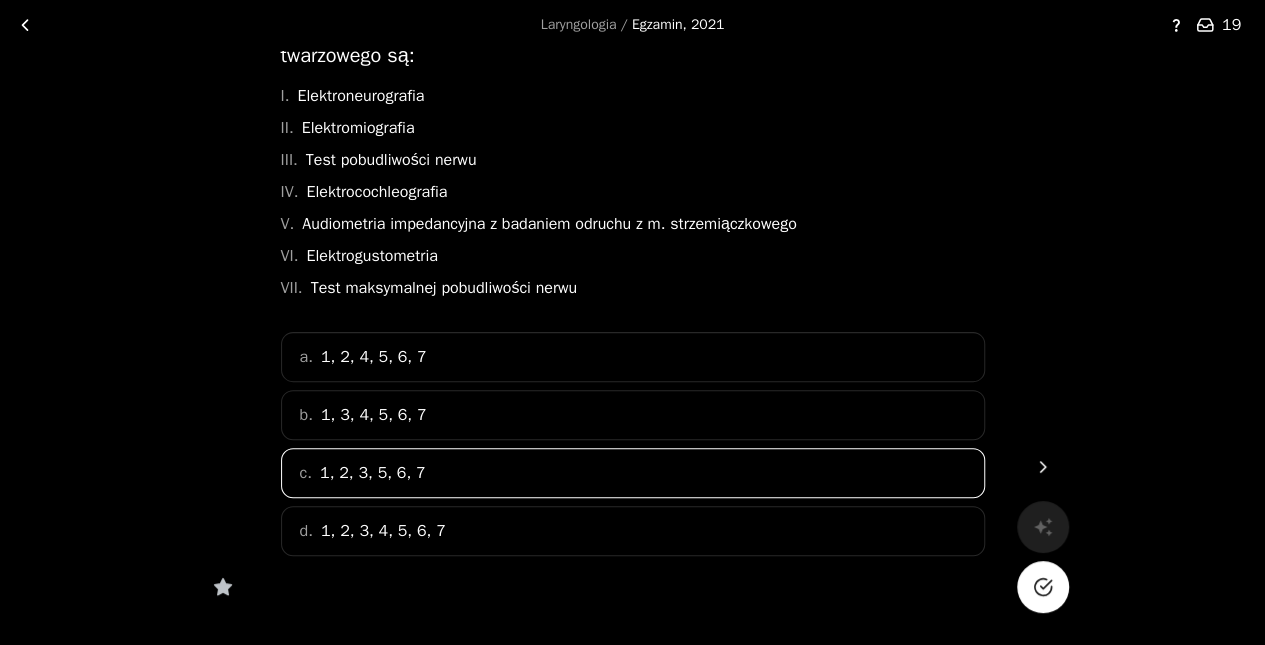 click 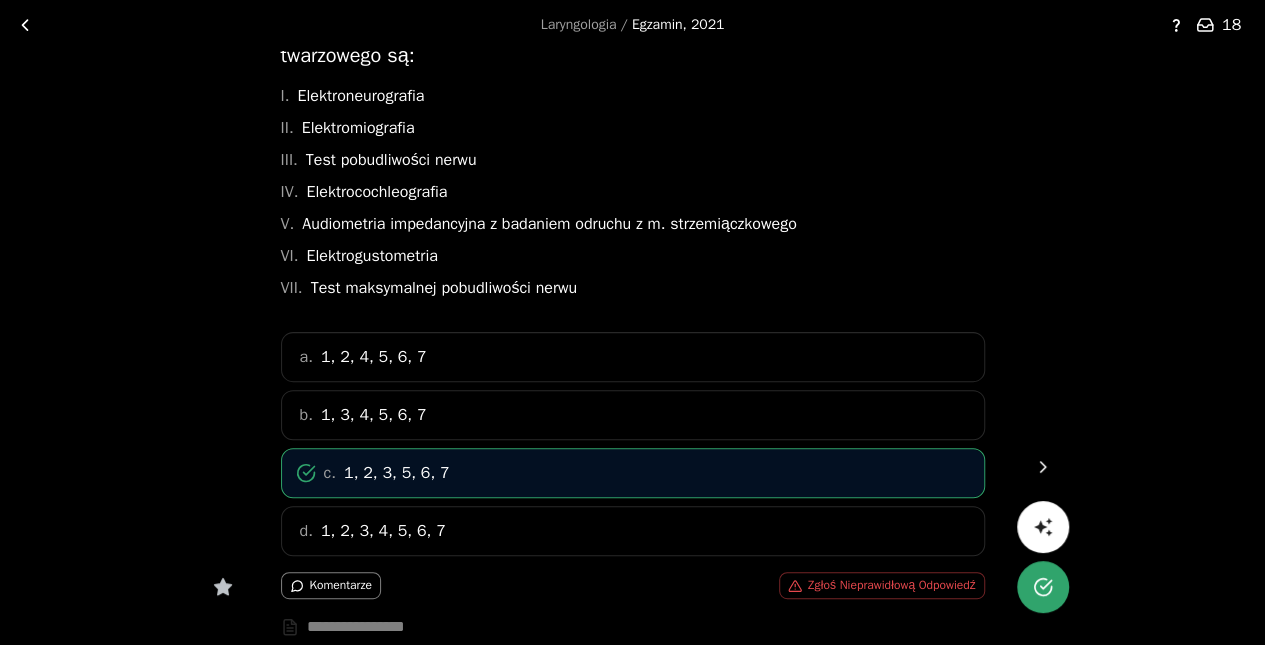 click 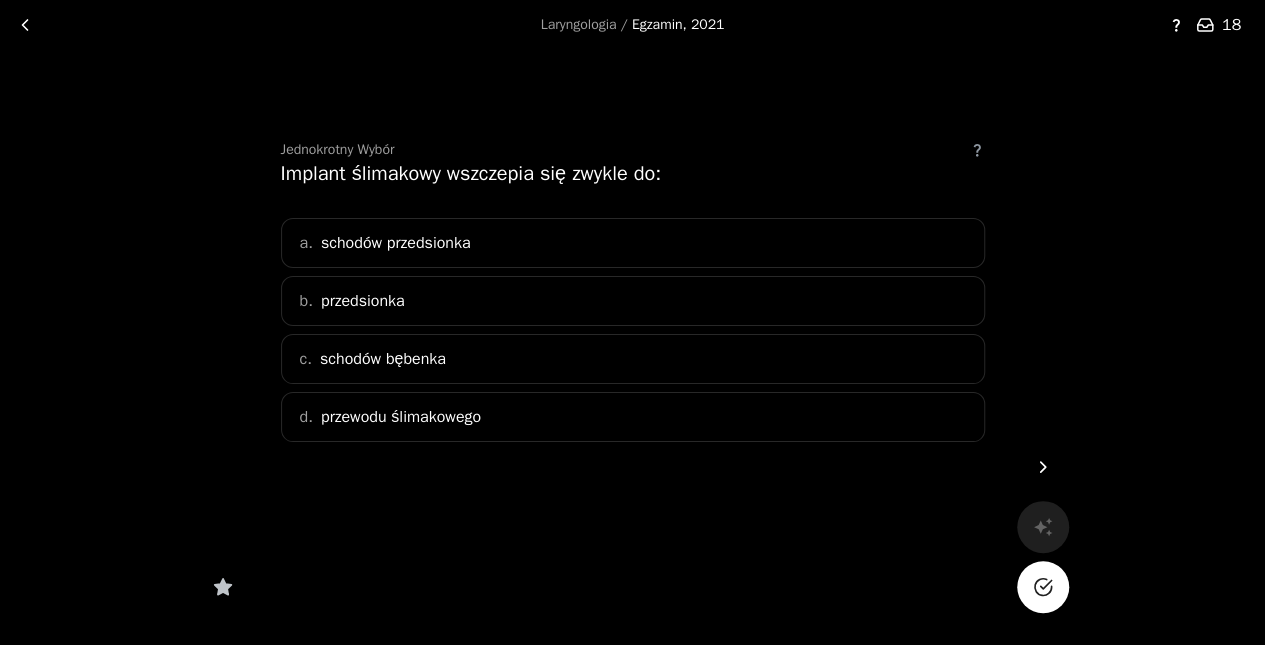 click on "d.   przewodu ślimakowego" at bounding box center (633, 417) 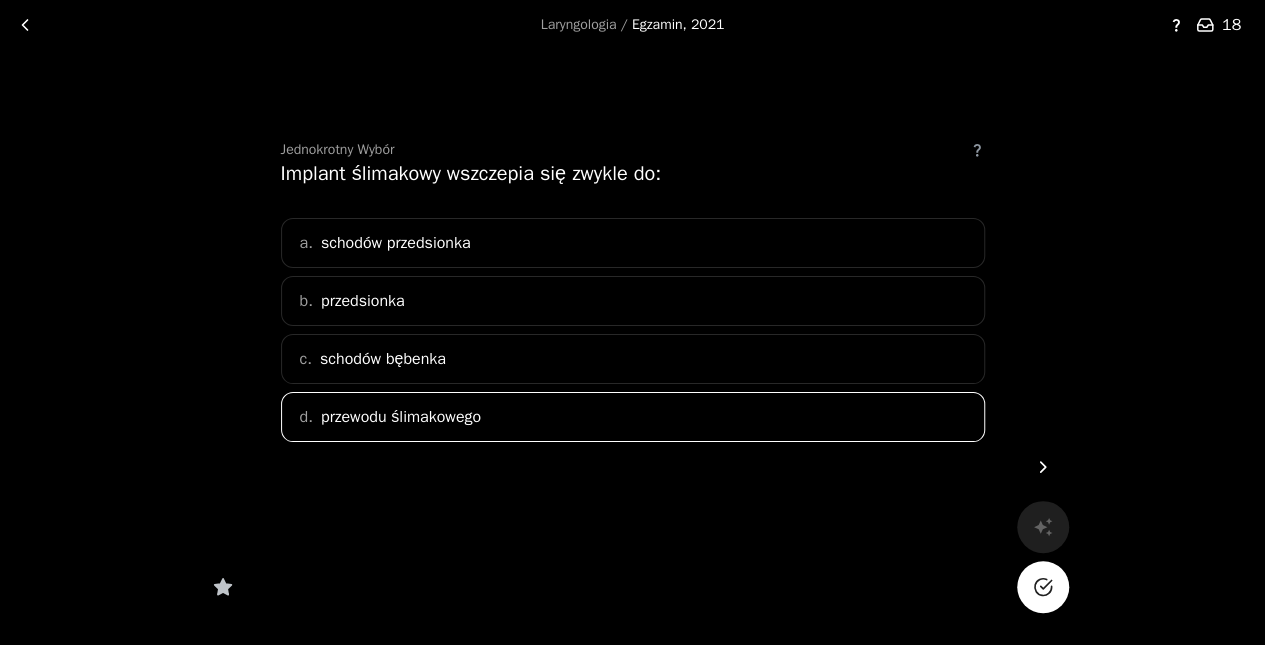 click at bounding box center [1043, 587] 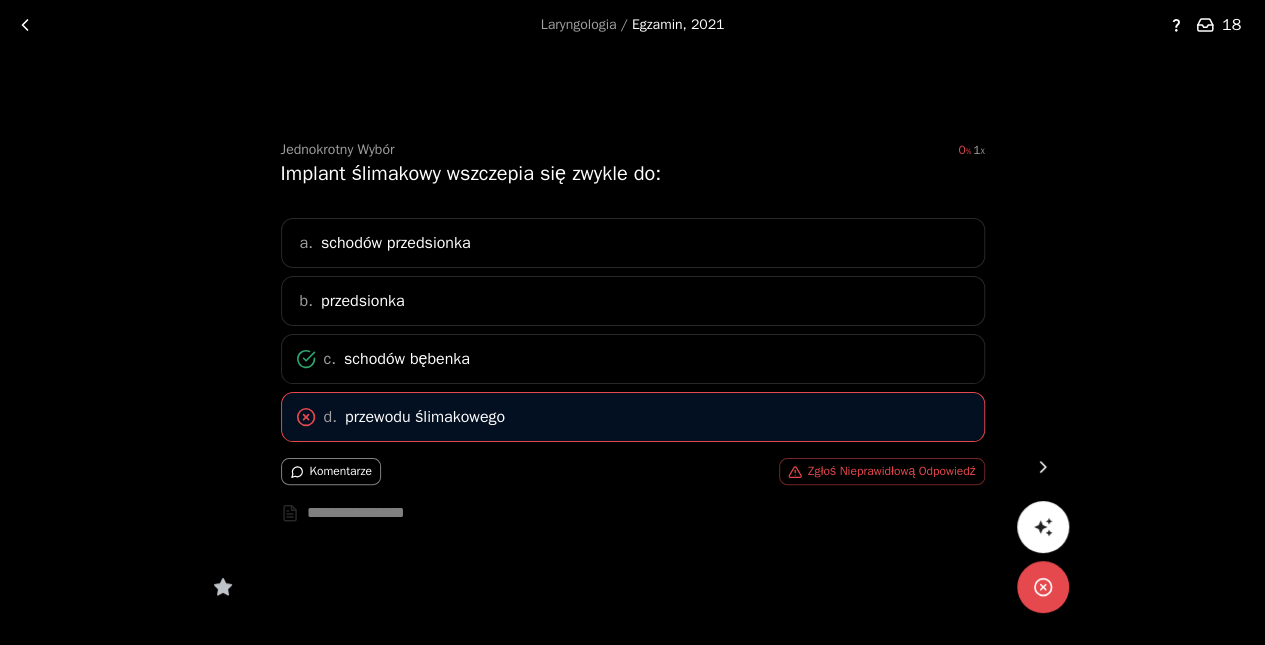 click 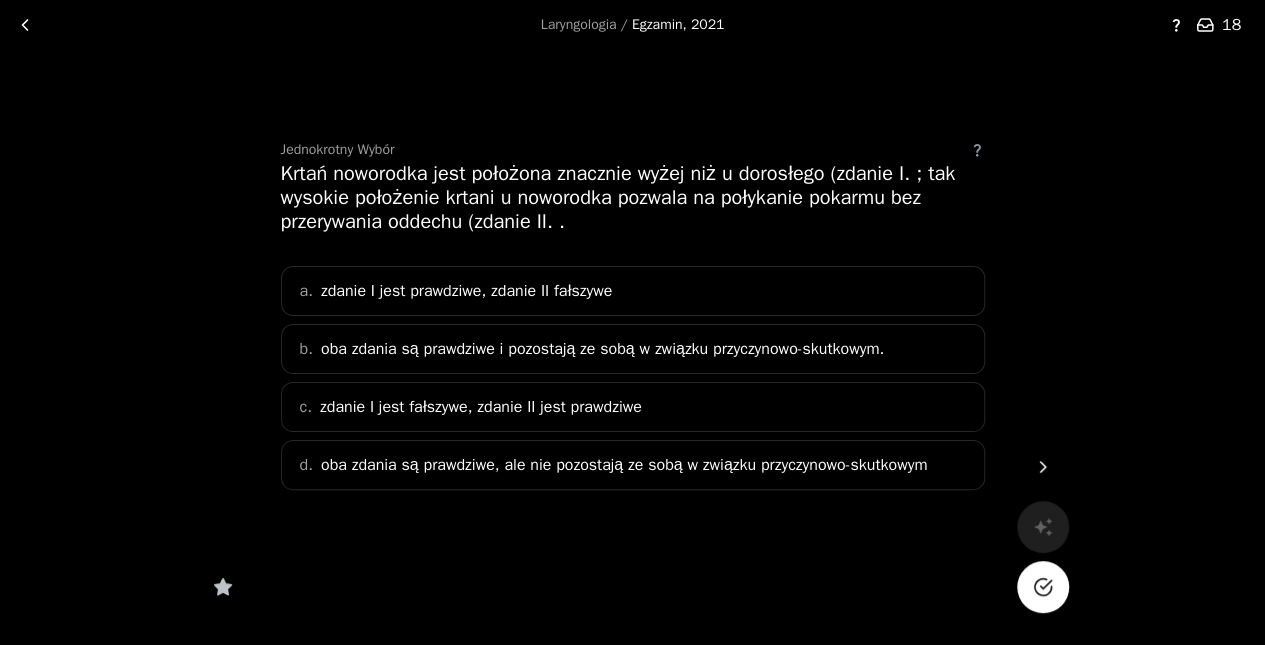 click on "a.   zdanie I jest prawdziwe, zdanie [PERSON_NAME] fałszywe" at bounding box center (633, 291) 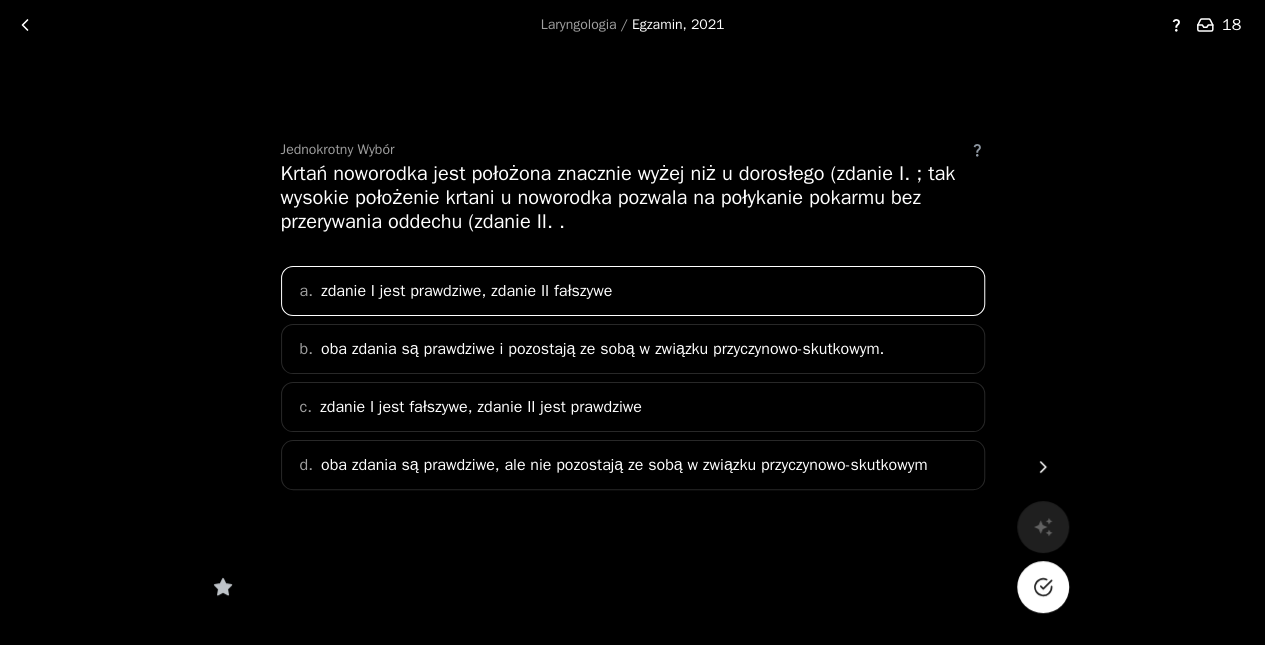 click 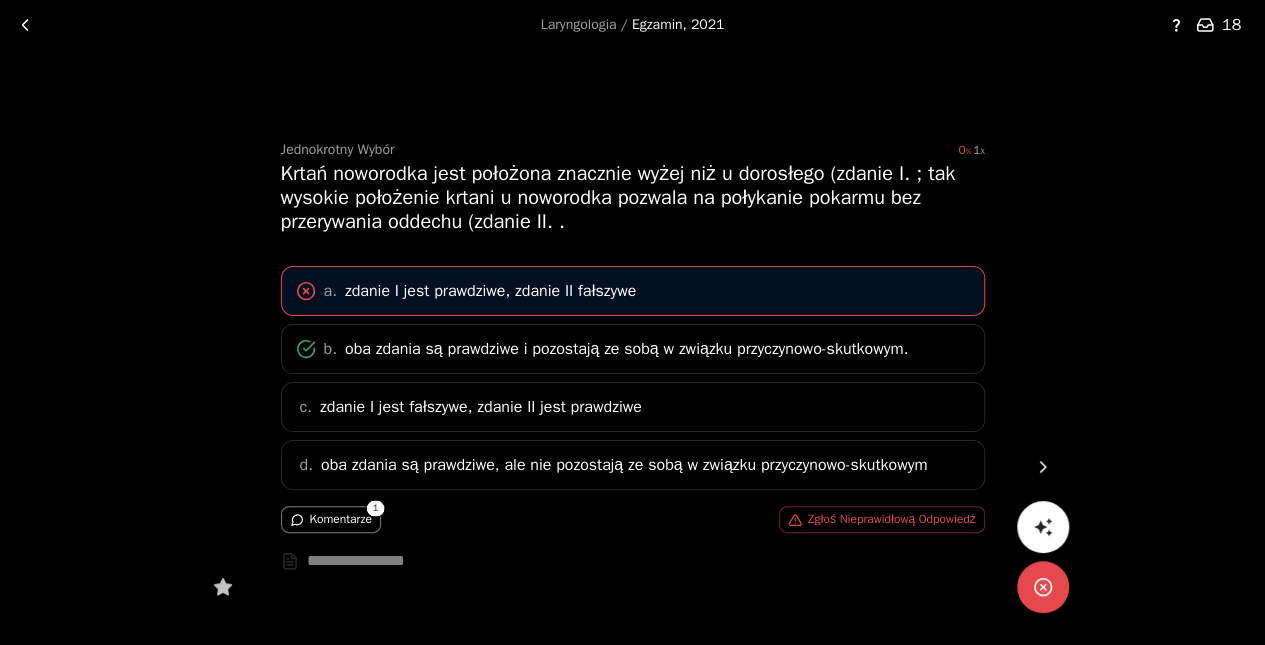 click on "Komentarze" at bounding box center [331, 519] 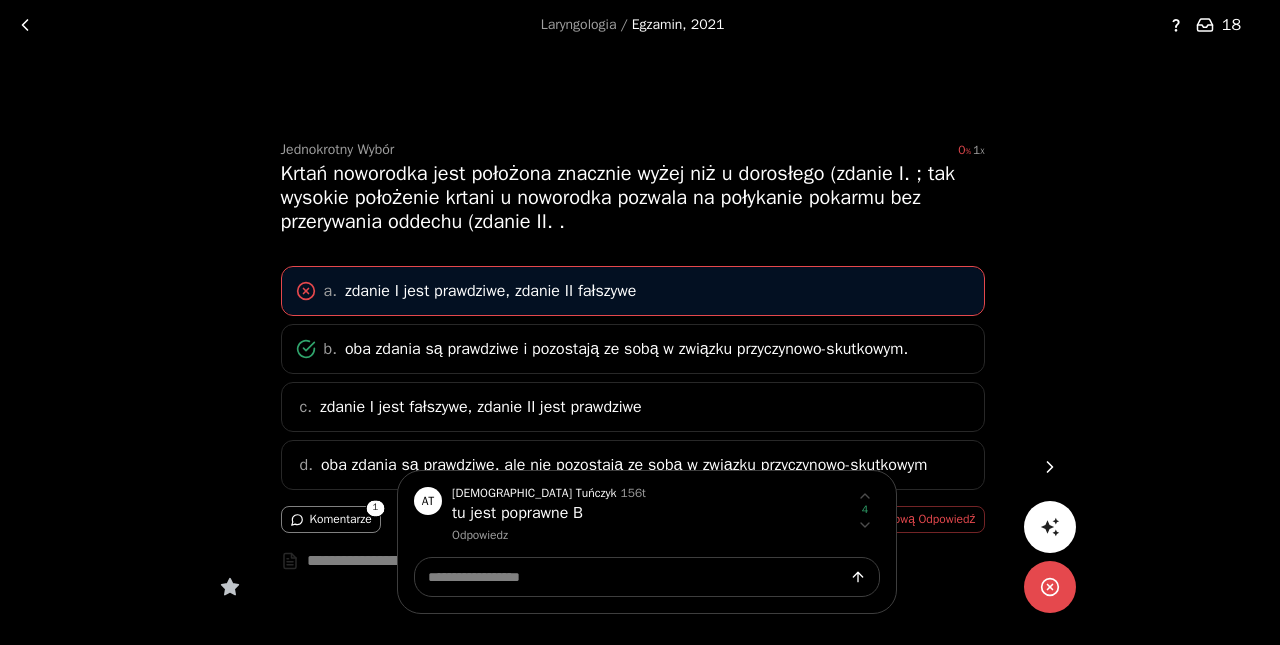 click at bounding box center (640, 322) 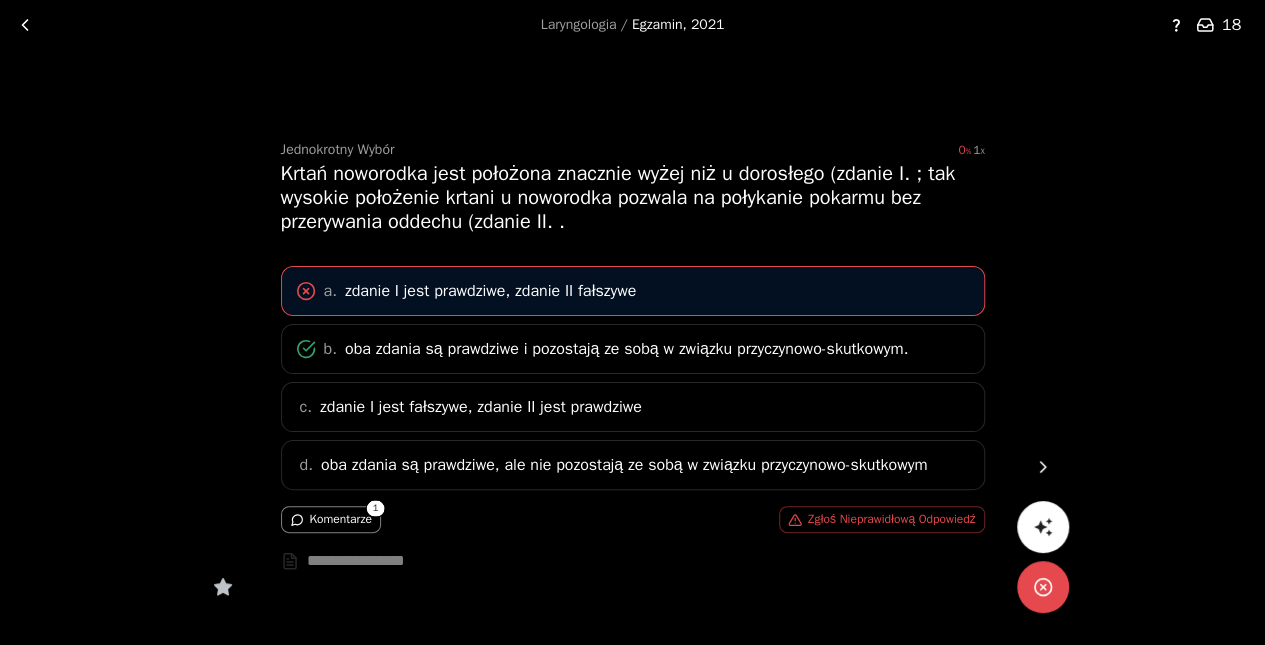 click 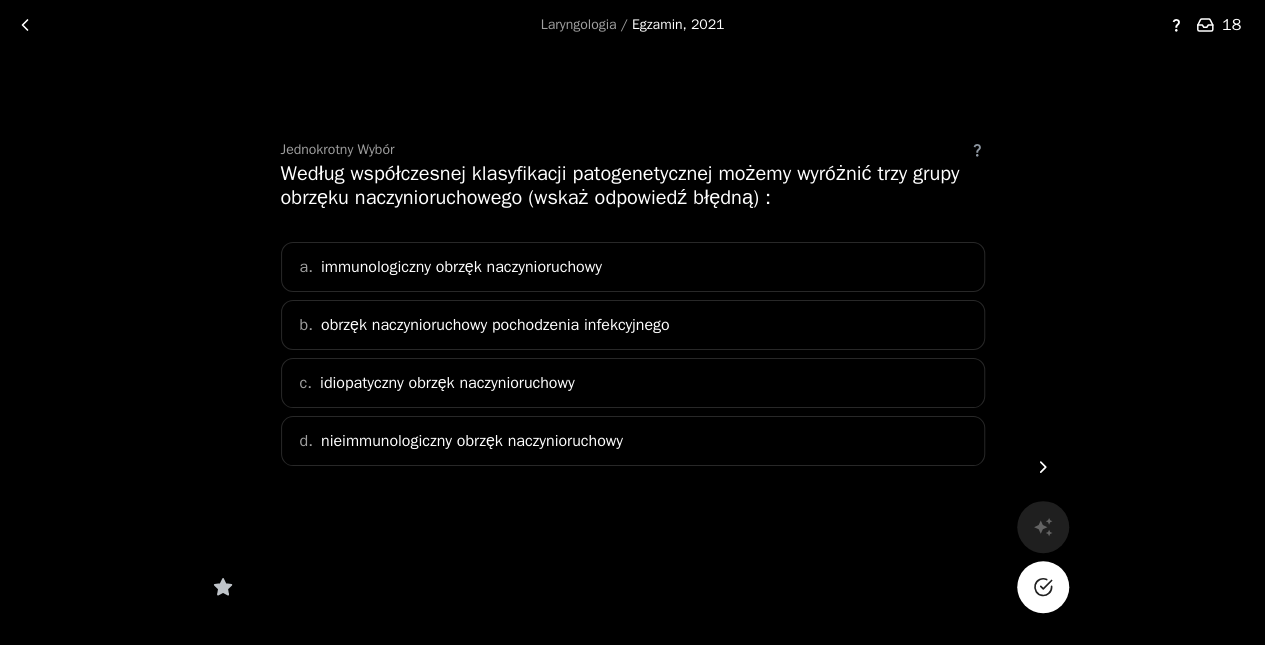 click on "b.   obrzęk naczynioruchowy pochodzenia infekcyjnego" at bounding box center (633, 325) 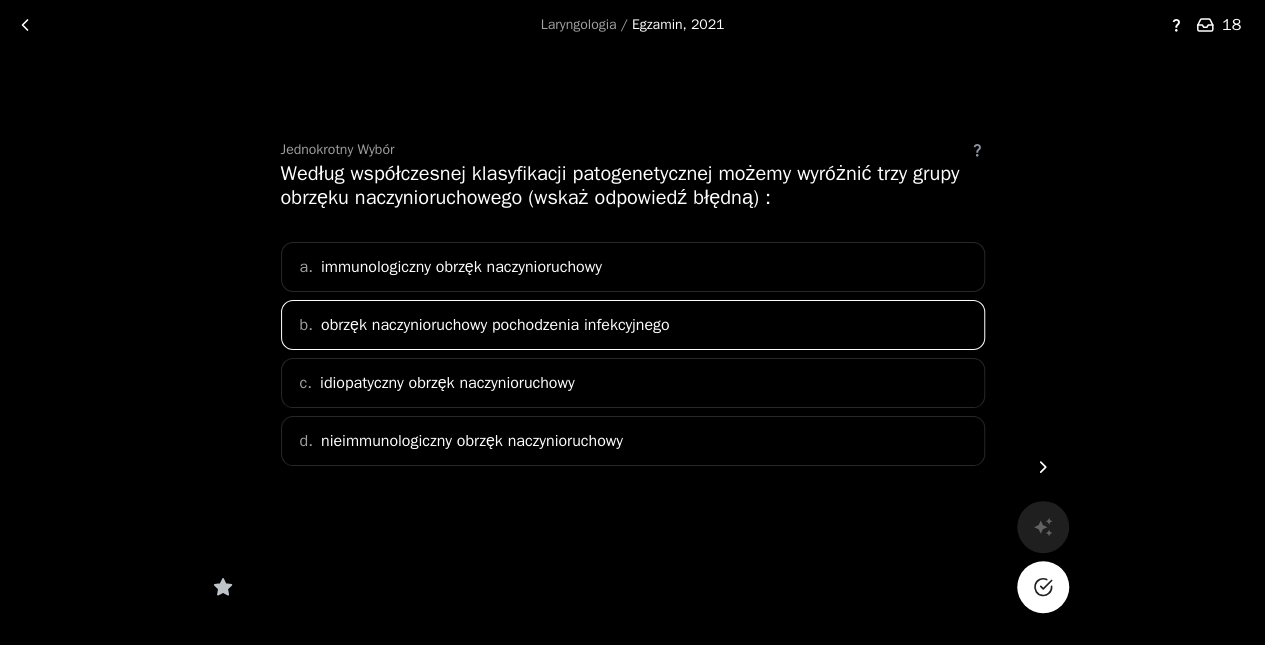 click 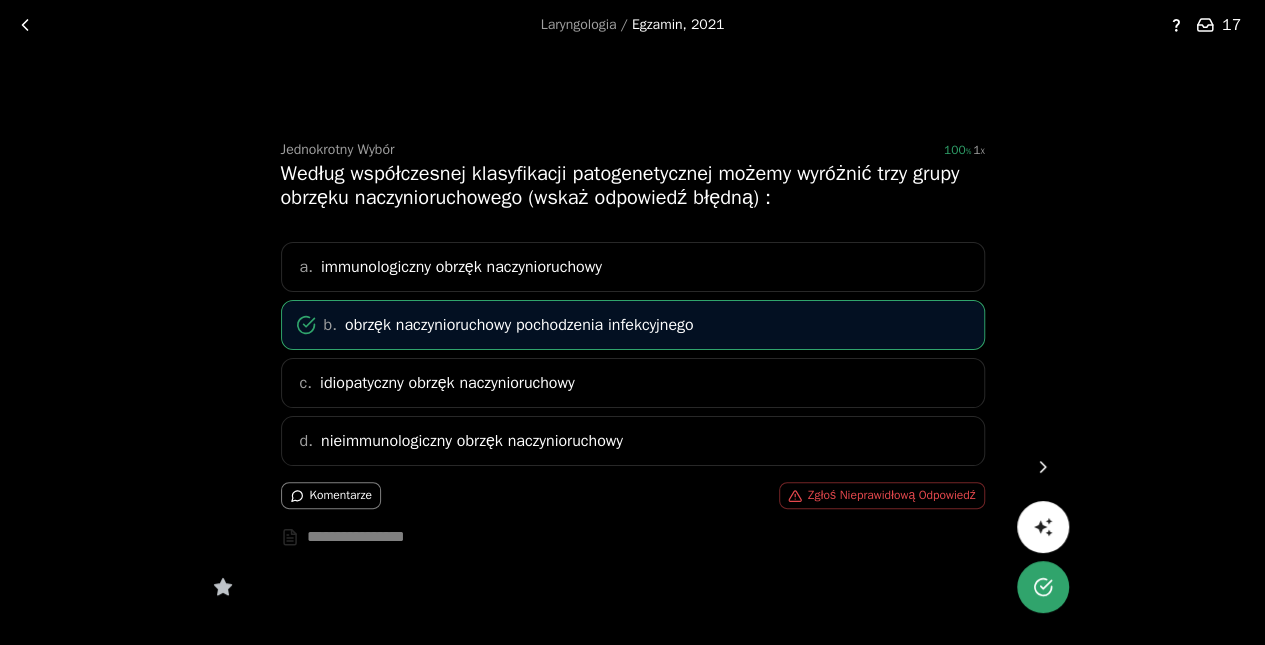 click 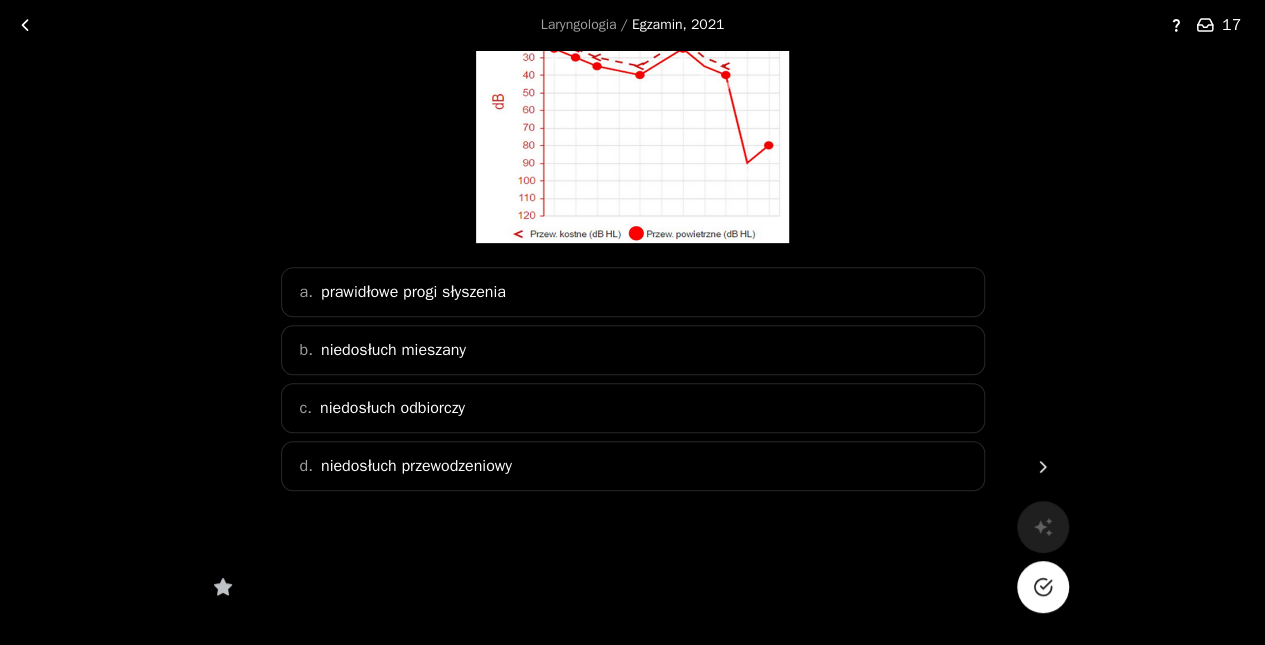 scroll, scrollTop: 288, scrollLeft: 0, axis: vertical 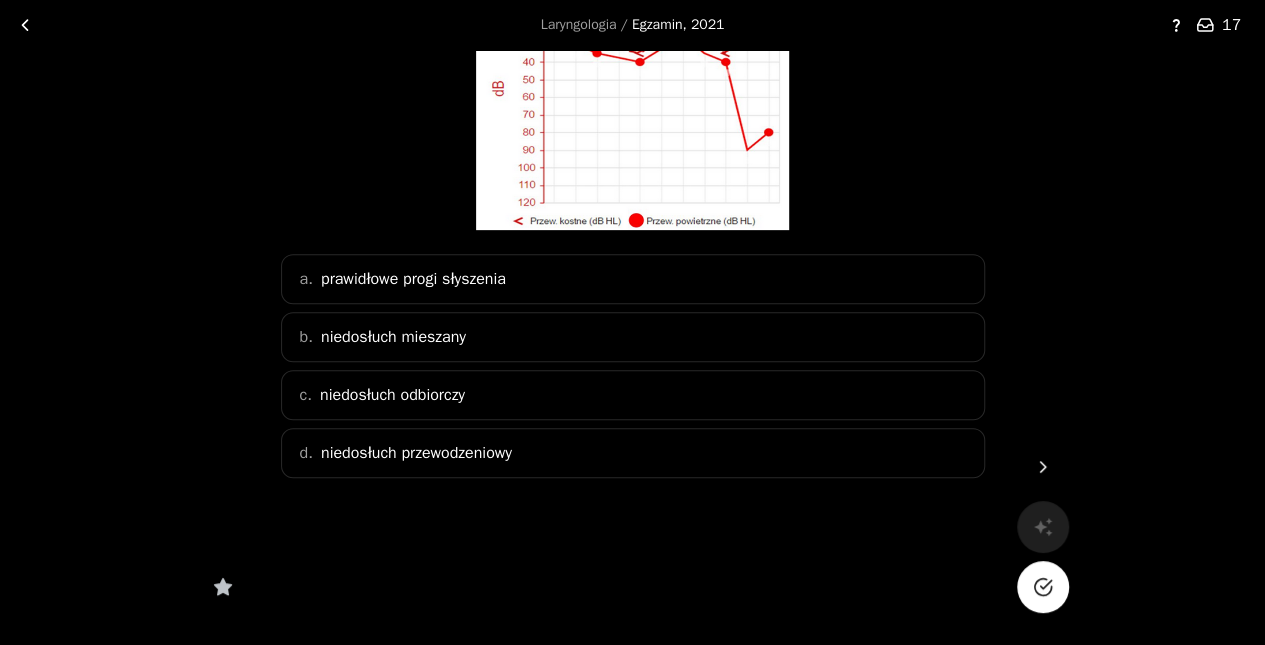 click on "c.   niedosłuch odbiorczy" at bounding box center [633, 395] 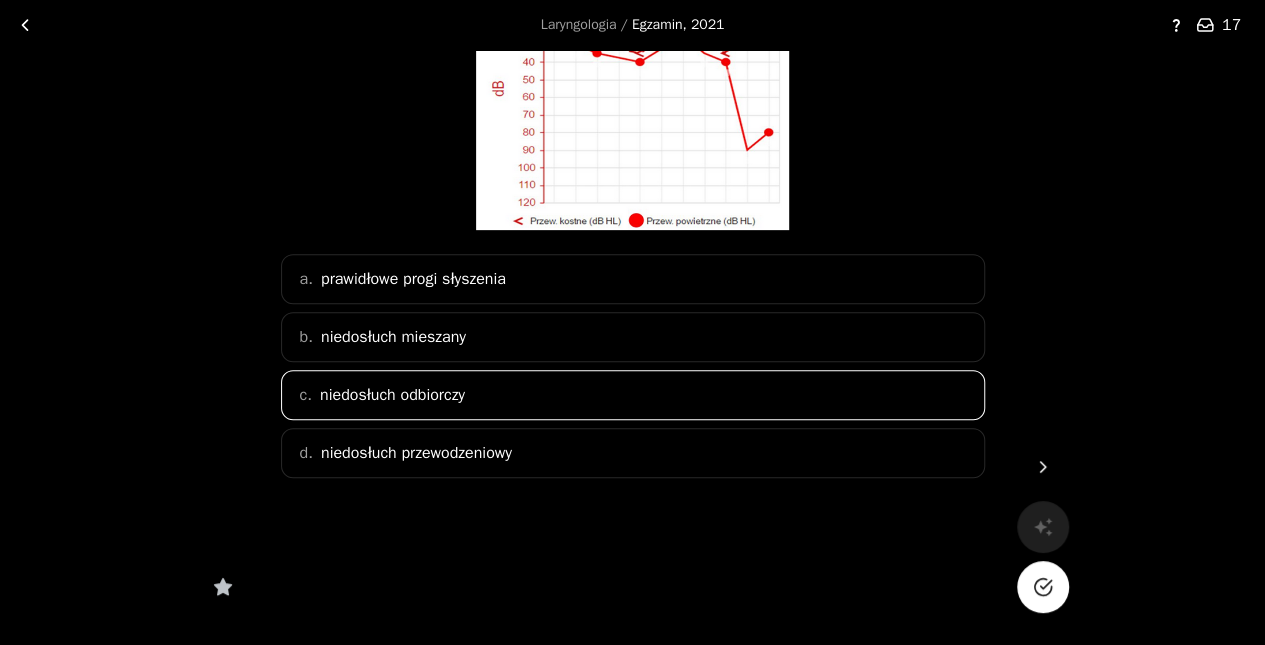 click 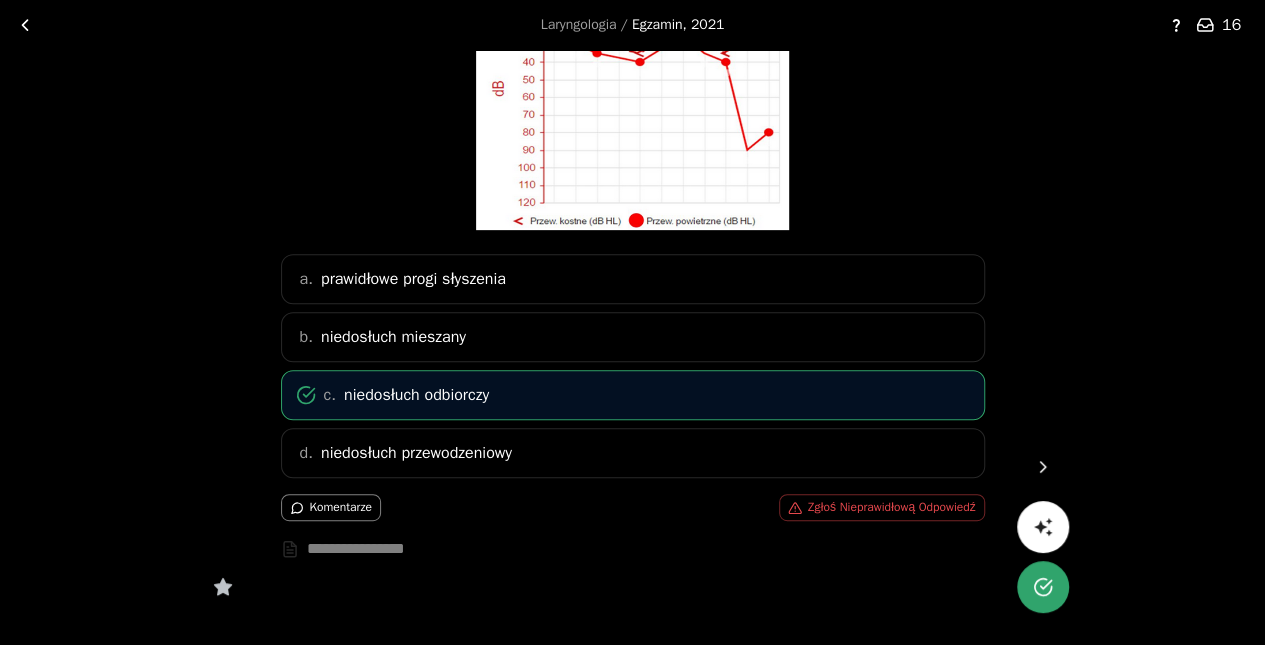 click 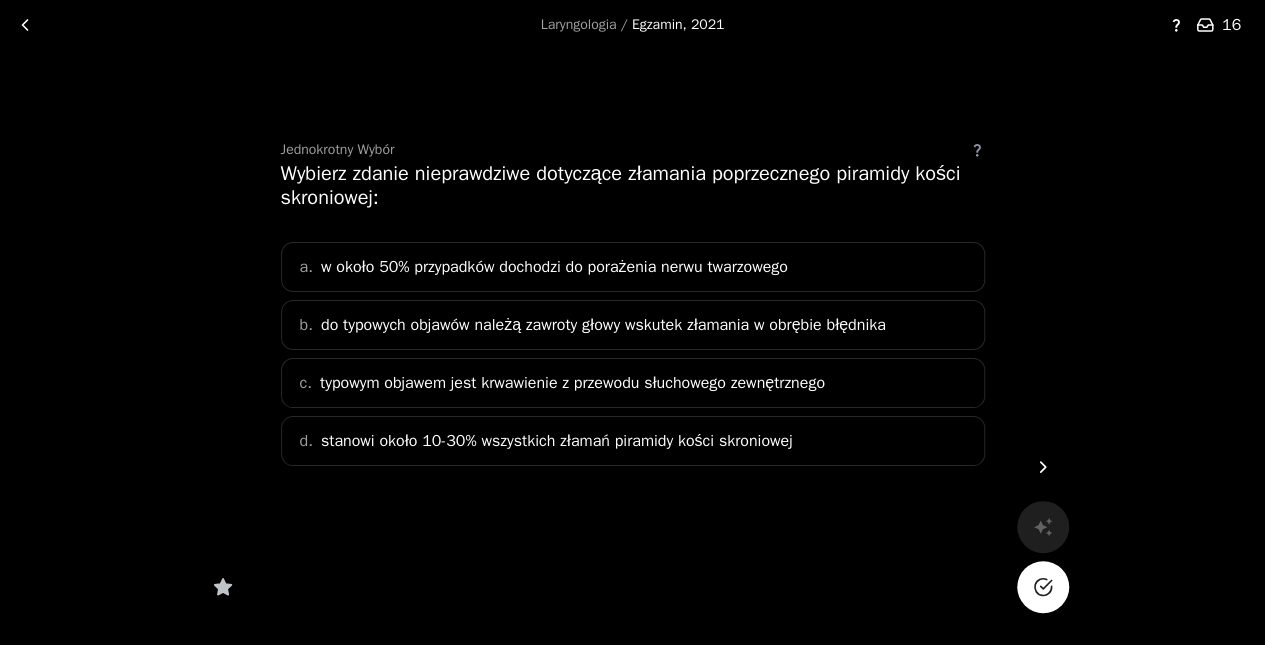 click on "a.   w około 50% przypadków dochodzi do porażenia nerwu twarzowego" at bounding box center [633, 267] 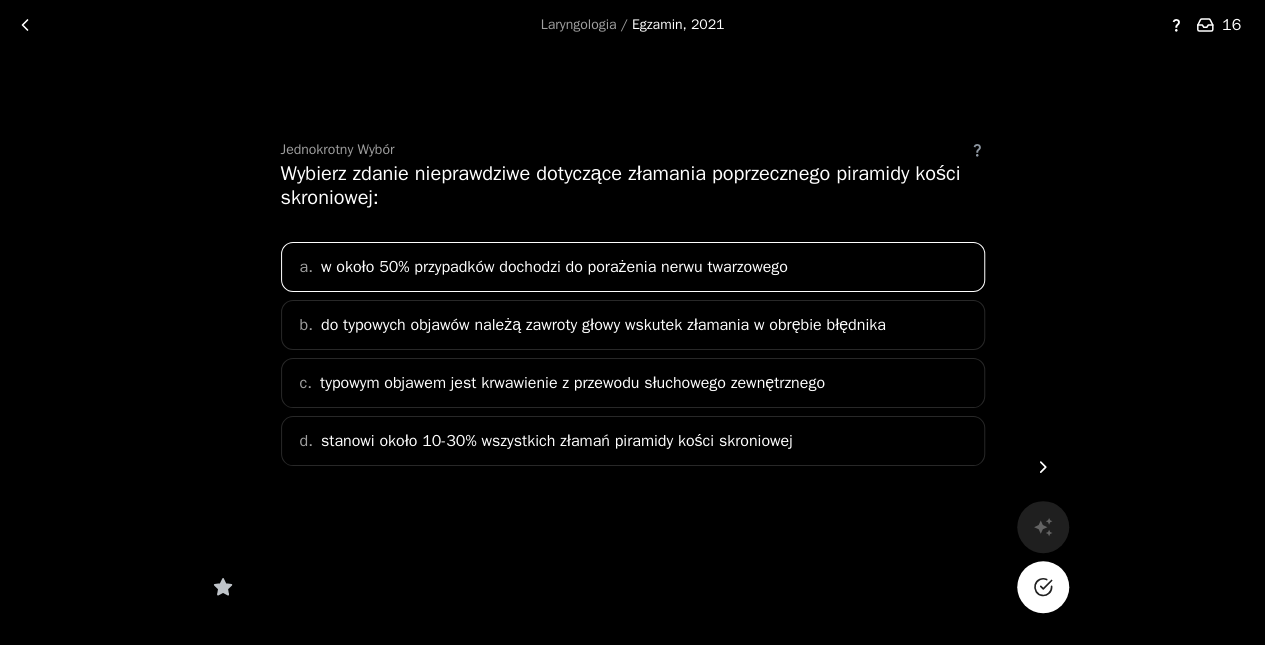 click 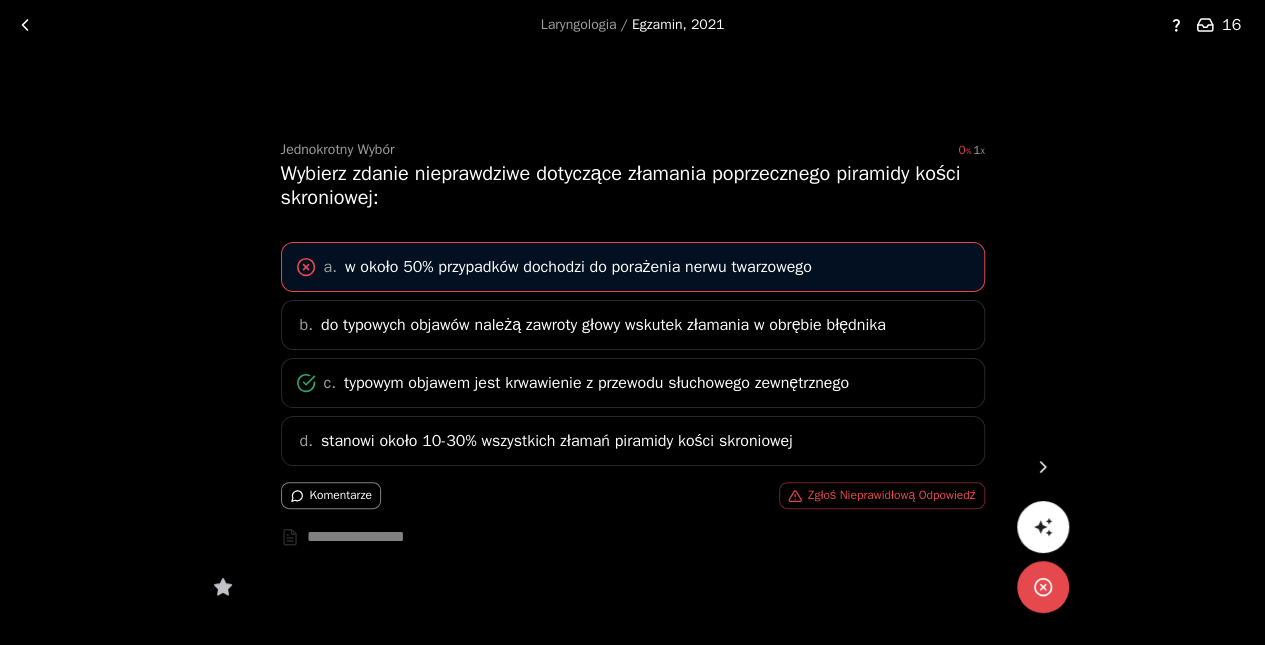 click 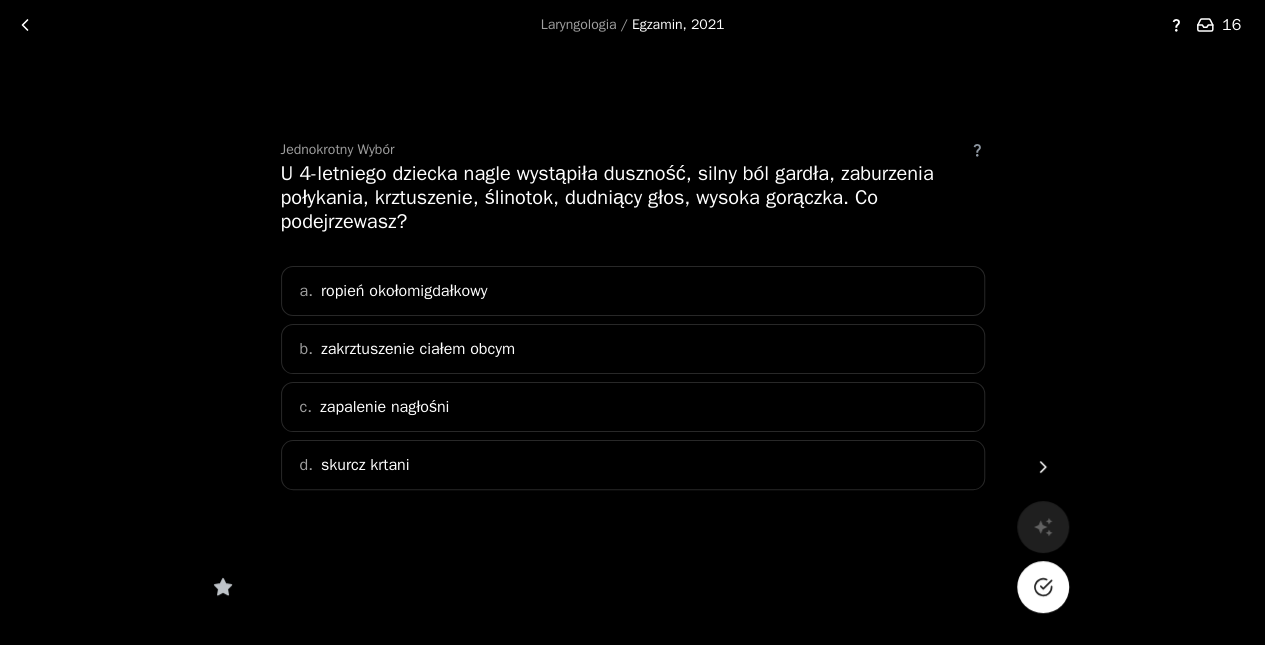 click on "Jednokrotny Wybór U 4-letniego dziecka nagle wystąpiła duszność, silny ból gardła, zaburzenia połykania, krztuszenie, ślinotok, dudniący głos, wysoka gorączka.  Co podejrzewasz? a.   ropień okołomigdałkowy b.   zakrztuszenie ciałem obcym c.   zapalenie nagłośni d.   skurcz krtani" at bounding box center [633, 355] 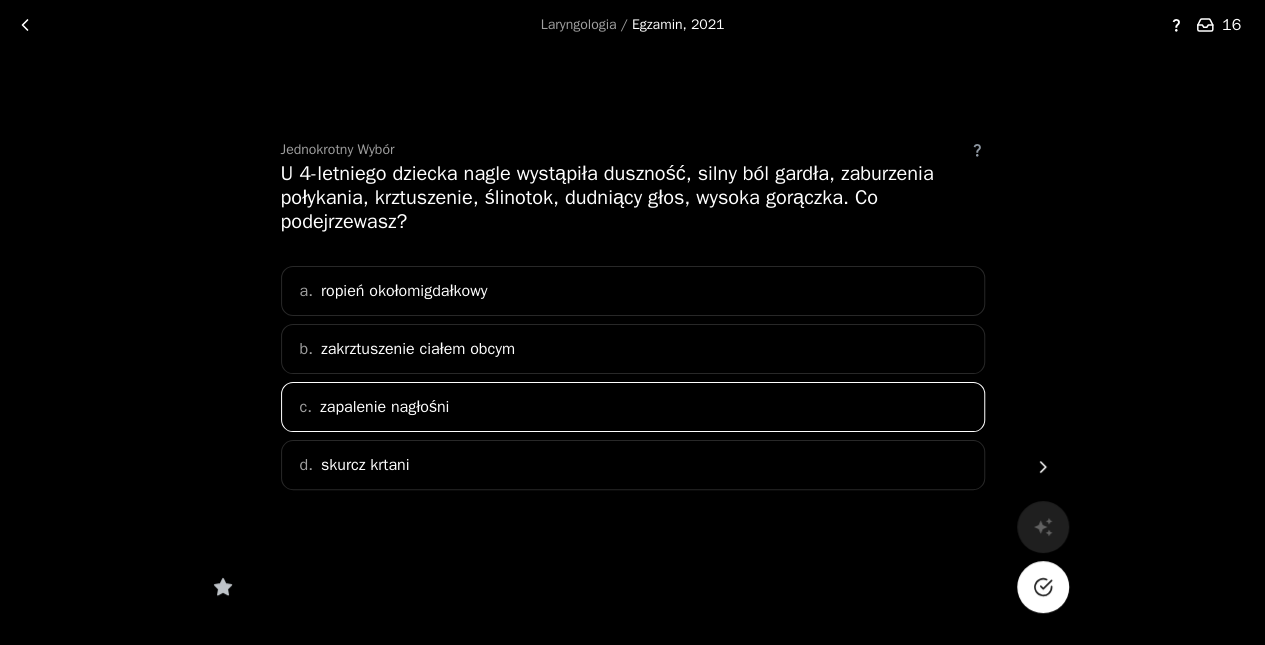 click 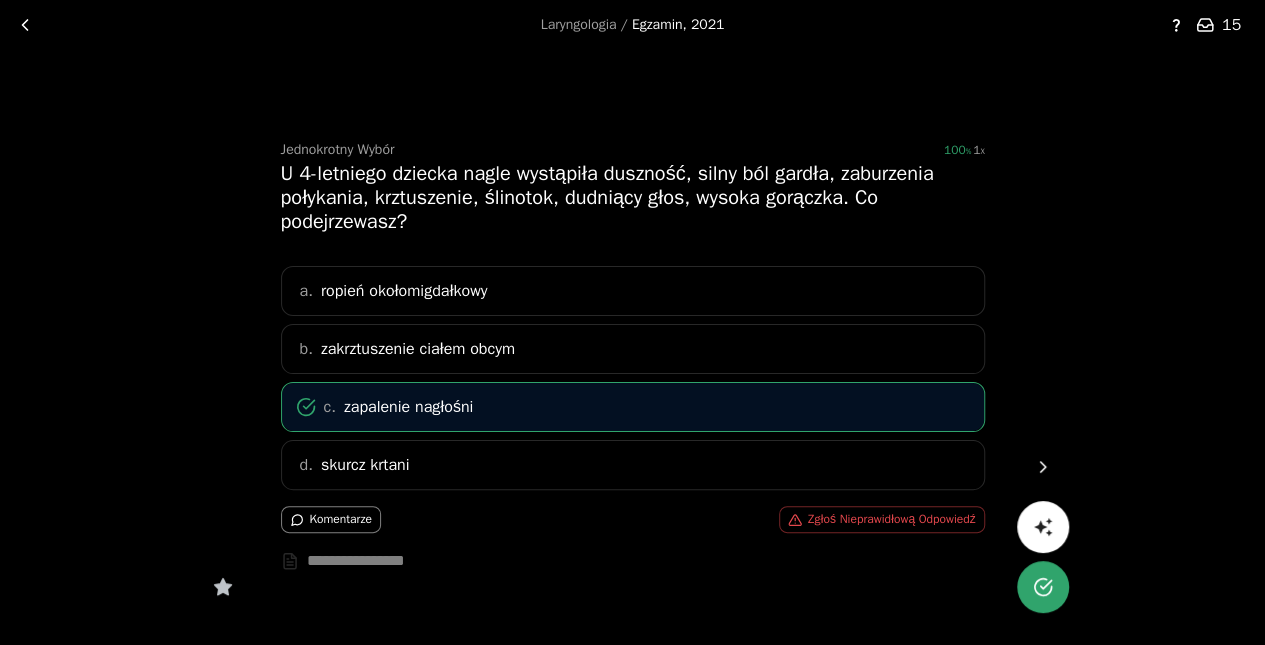 click 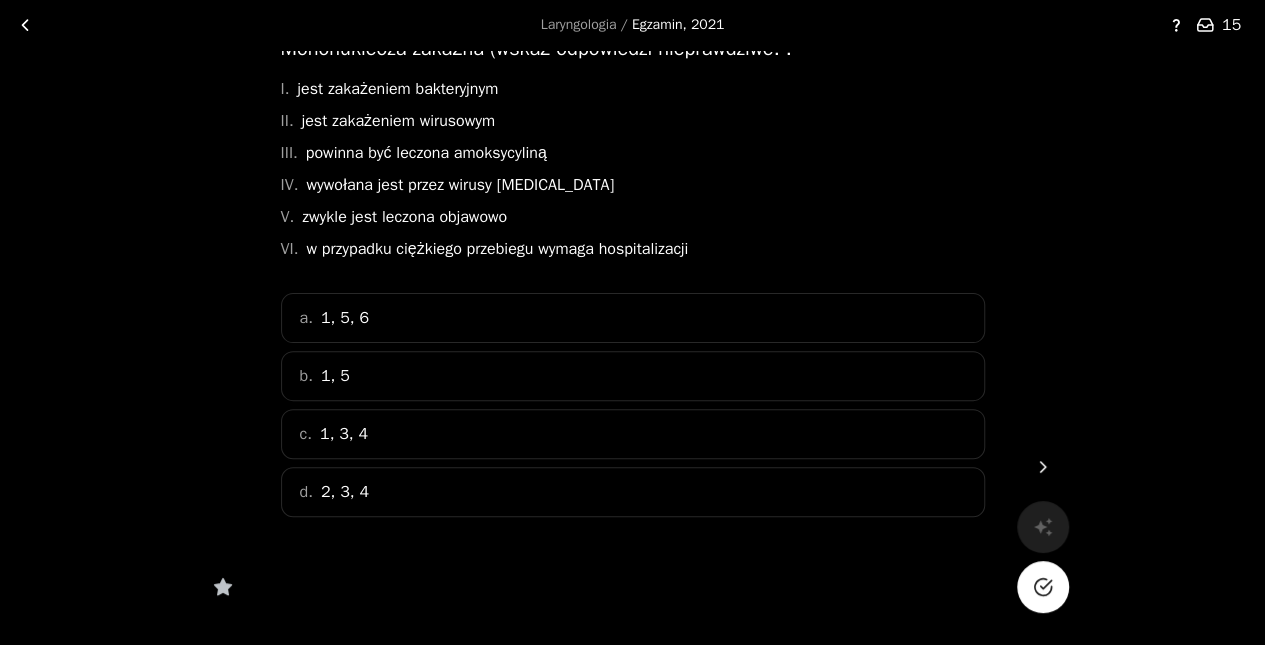 scroll, scrollTop: 126, scrollLeft: 0, axis: vertical 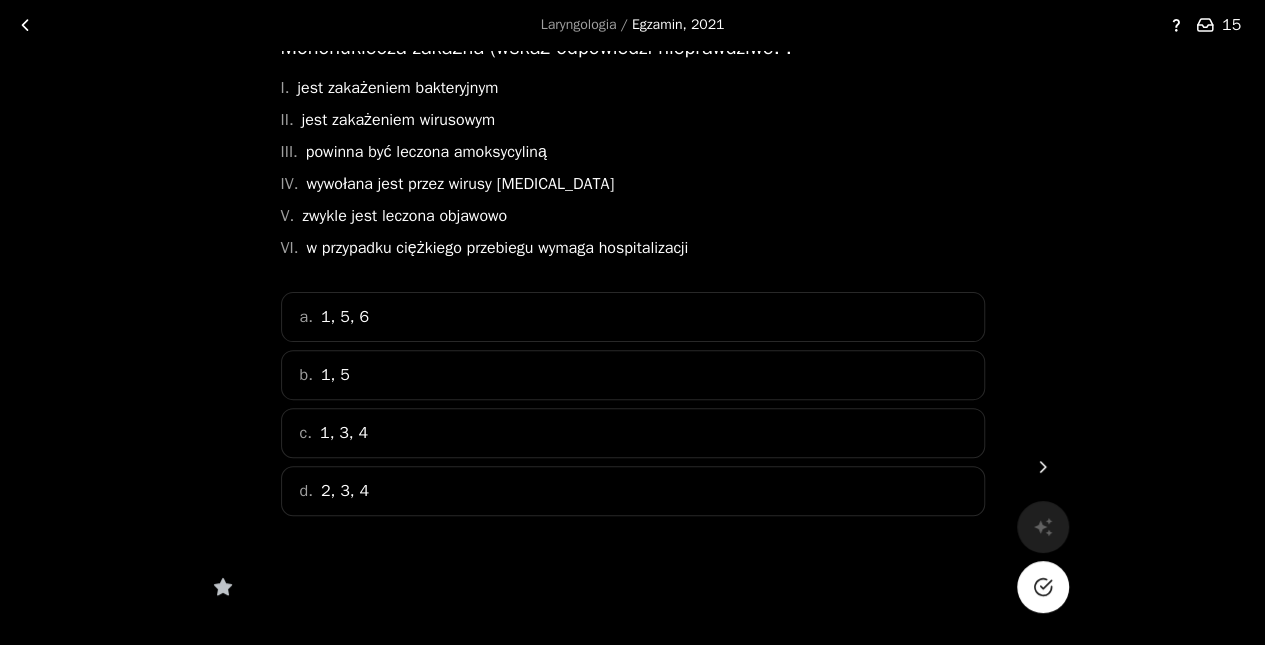 click on "d.   2, 3, 4" at bounding box center (633, 491) 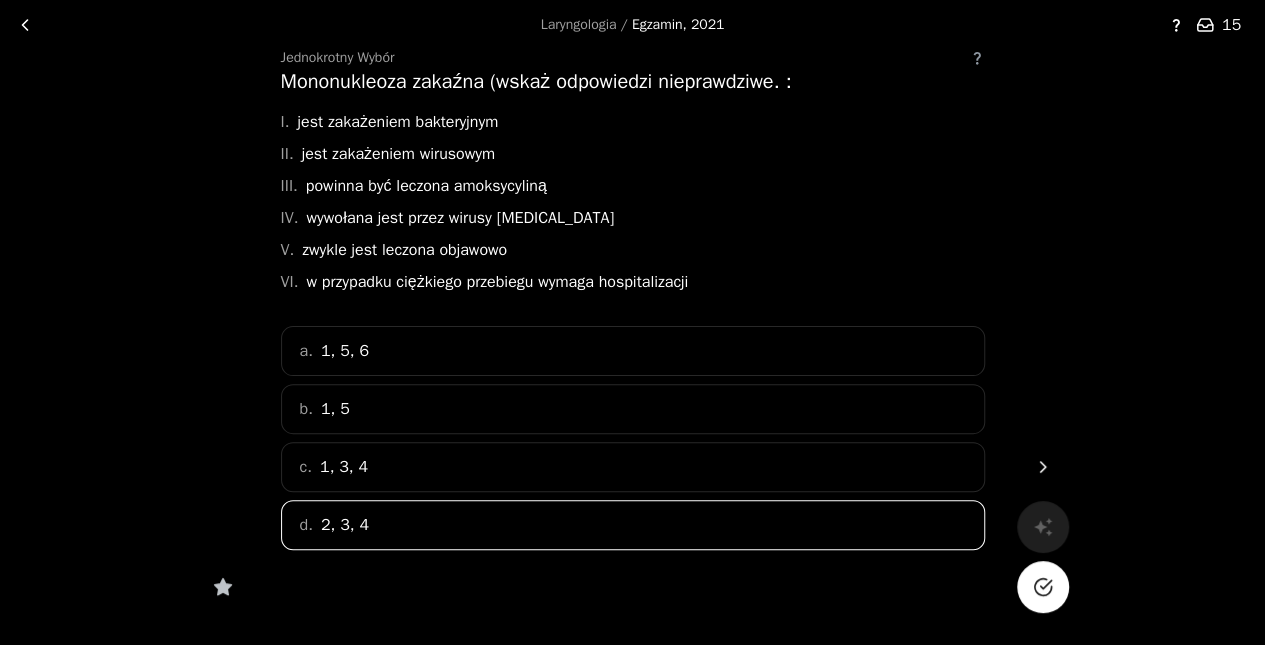 scroll, scrollTop: 96, scrollLeft: 0, axis: vertical 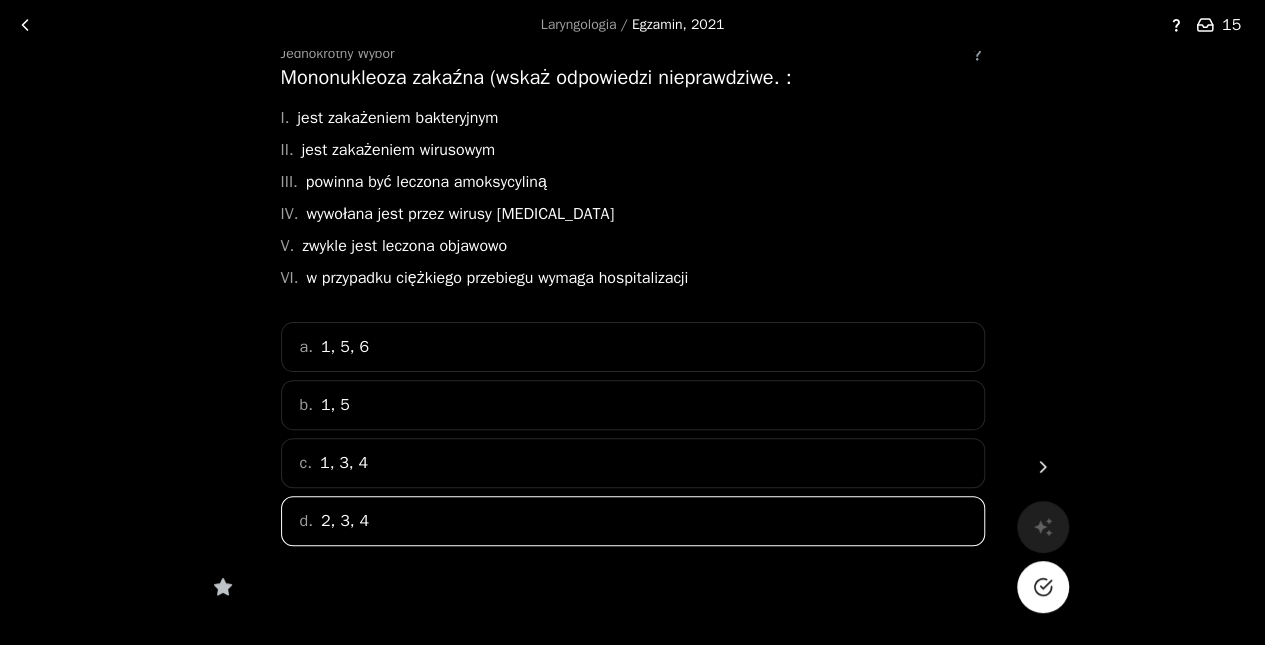 click on "c.   1, 3, 4" at bounding box center (633, 463) 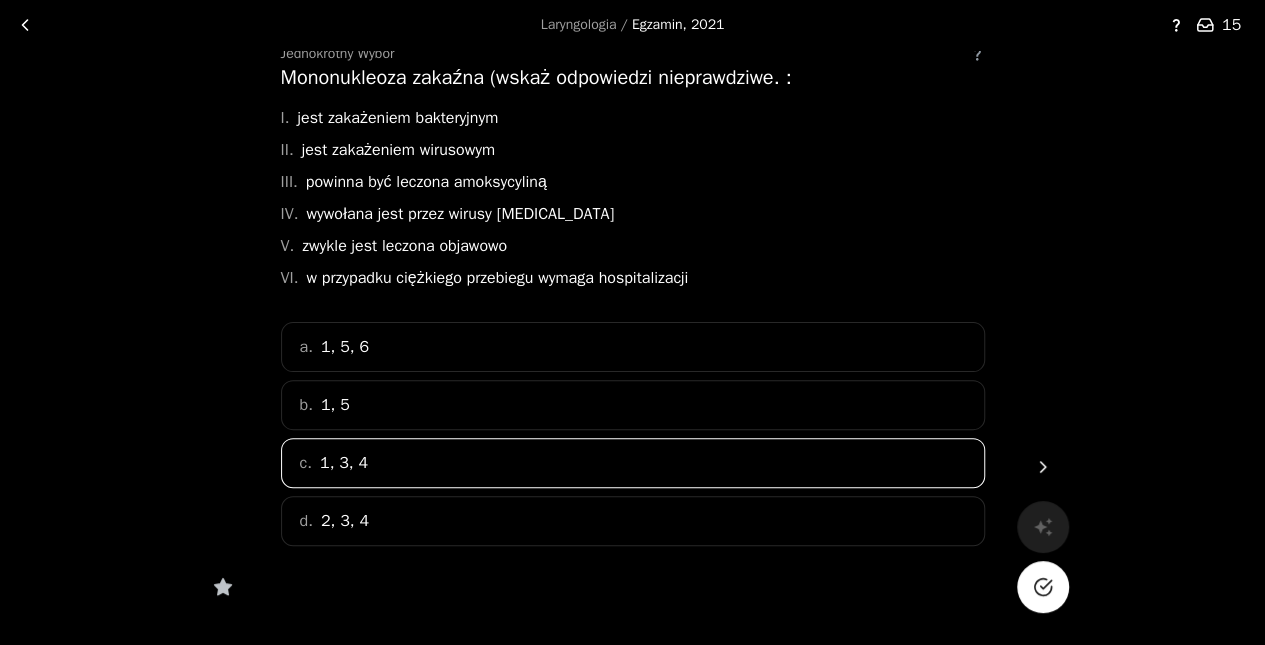 click 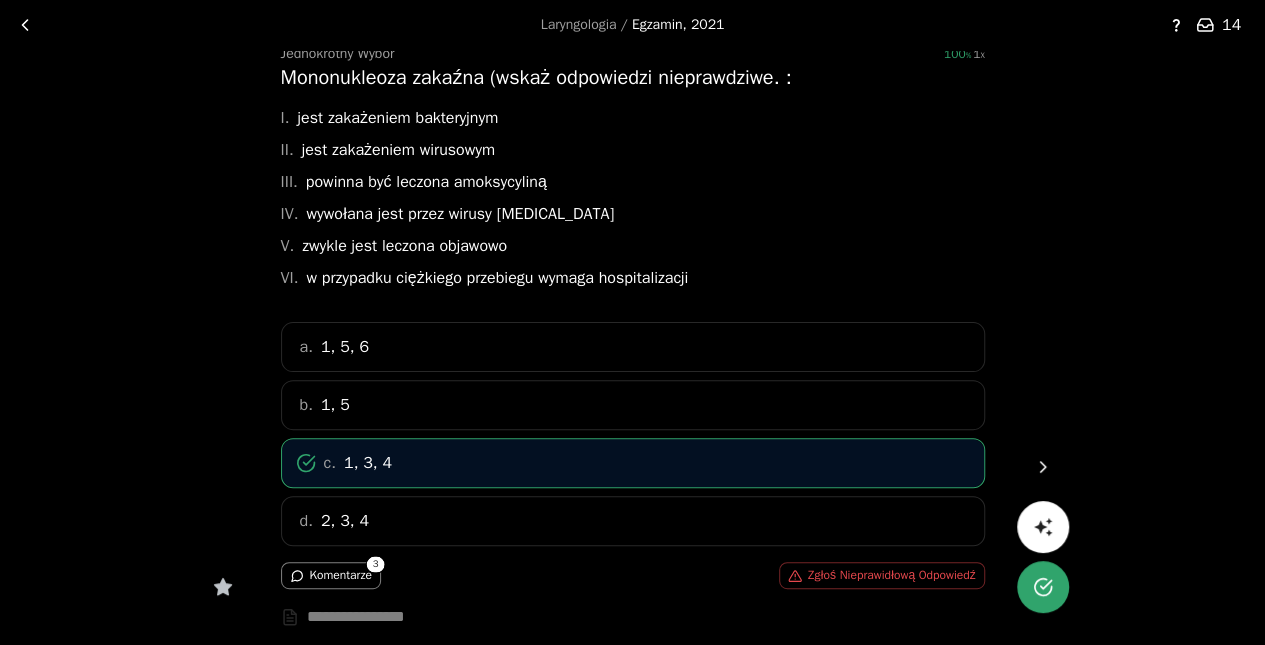 click 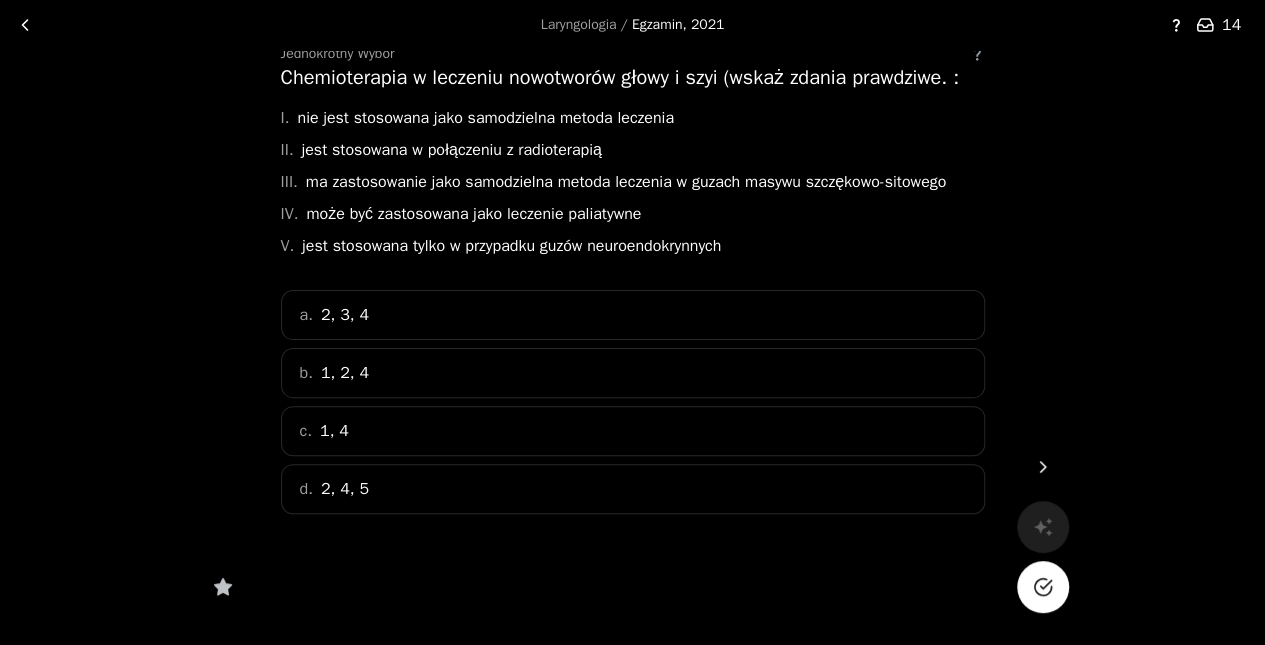 scroll, scrollTop: 91, scrollLeft: 0, axis: vertical 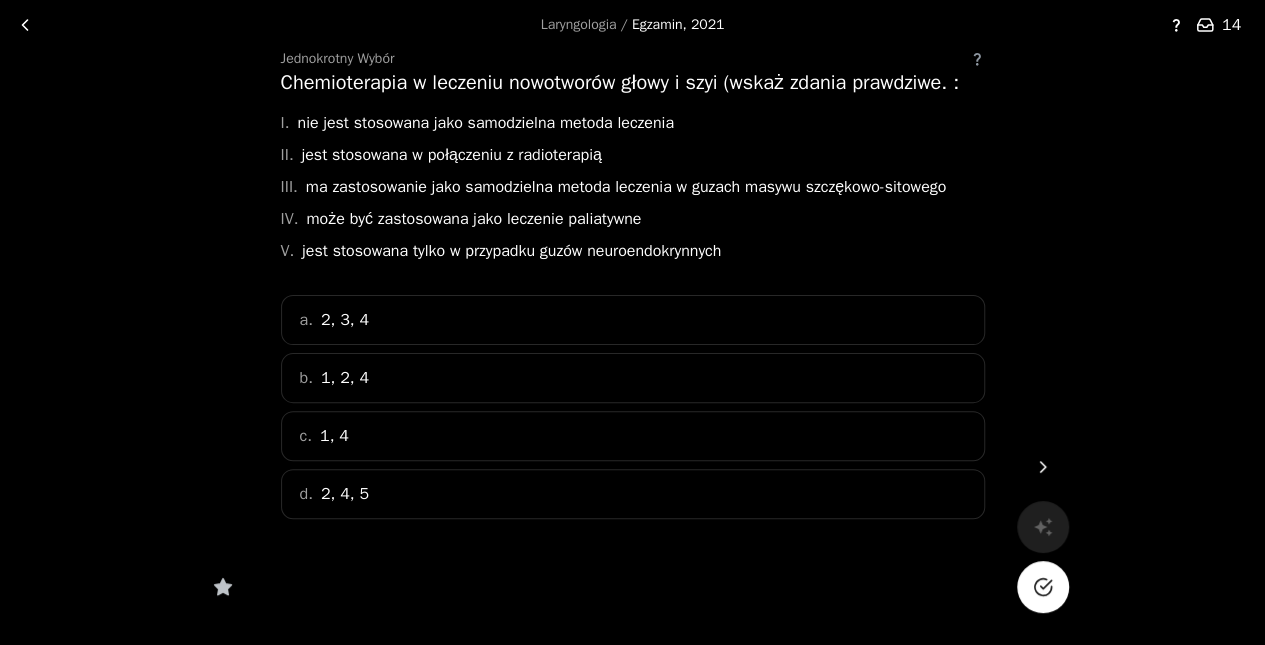 click on "a.   2, 3, 4" at bounding box center (633, 320) 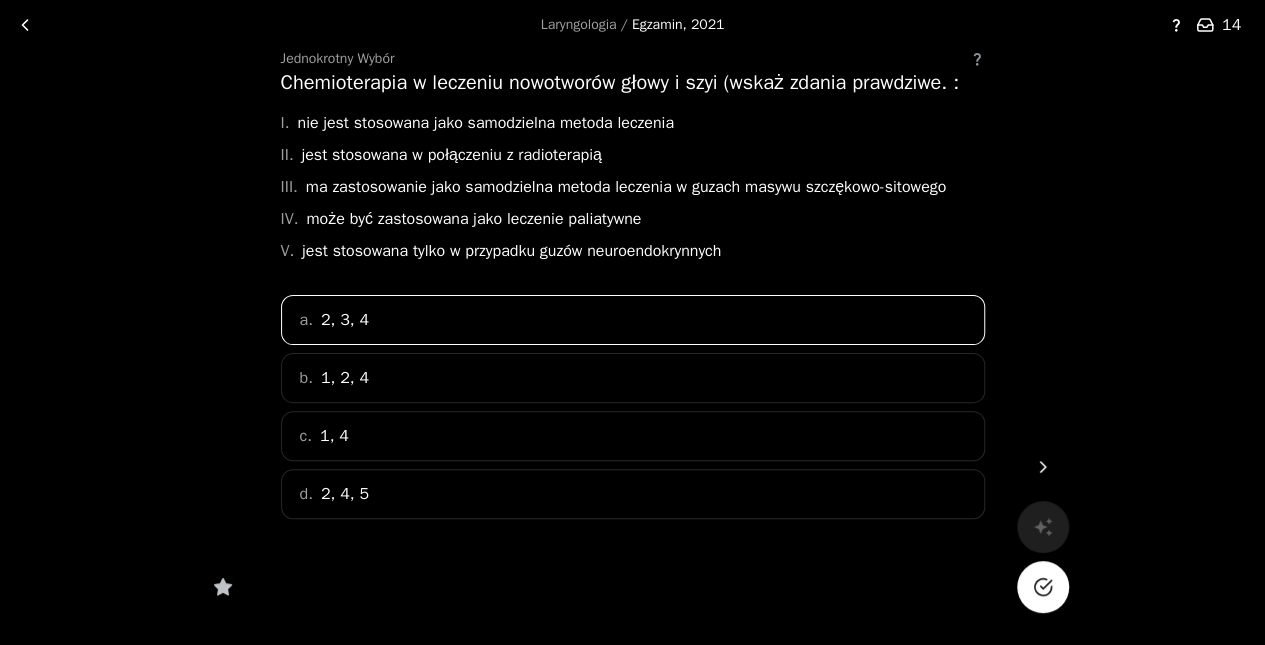 click 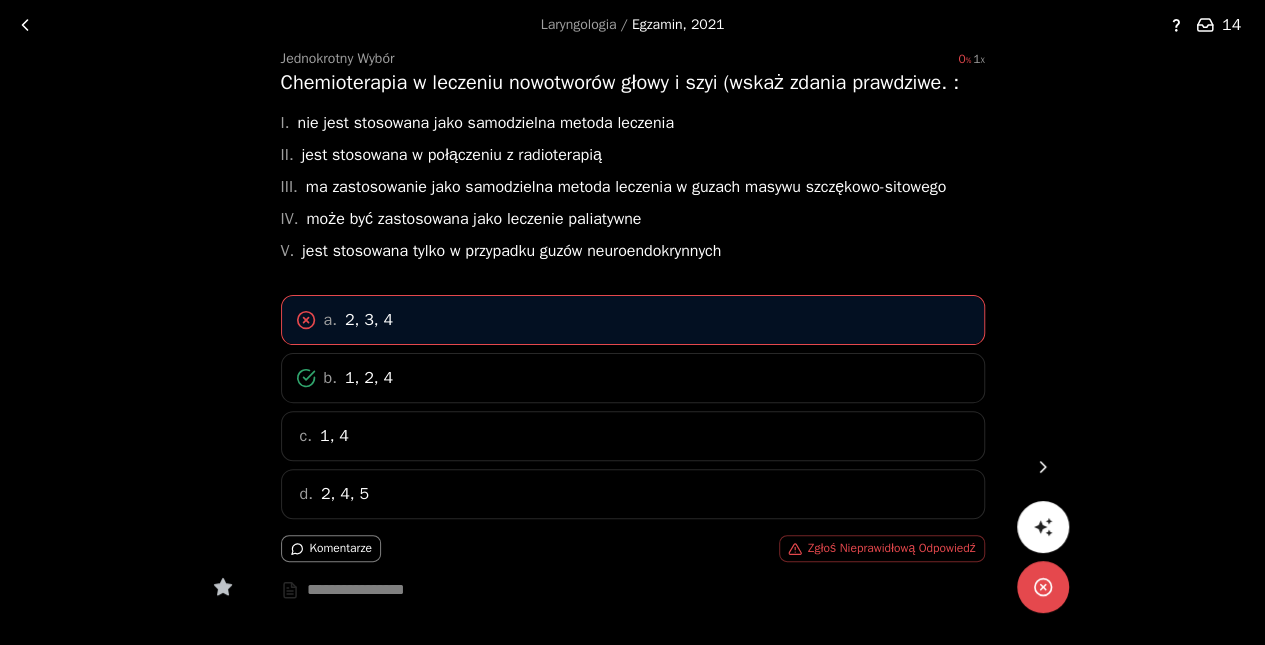 click 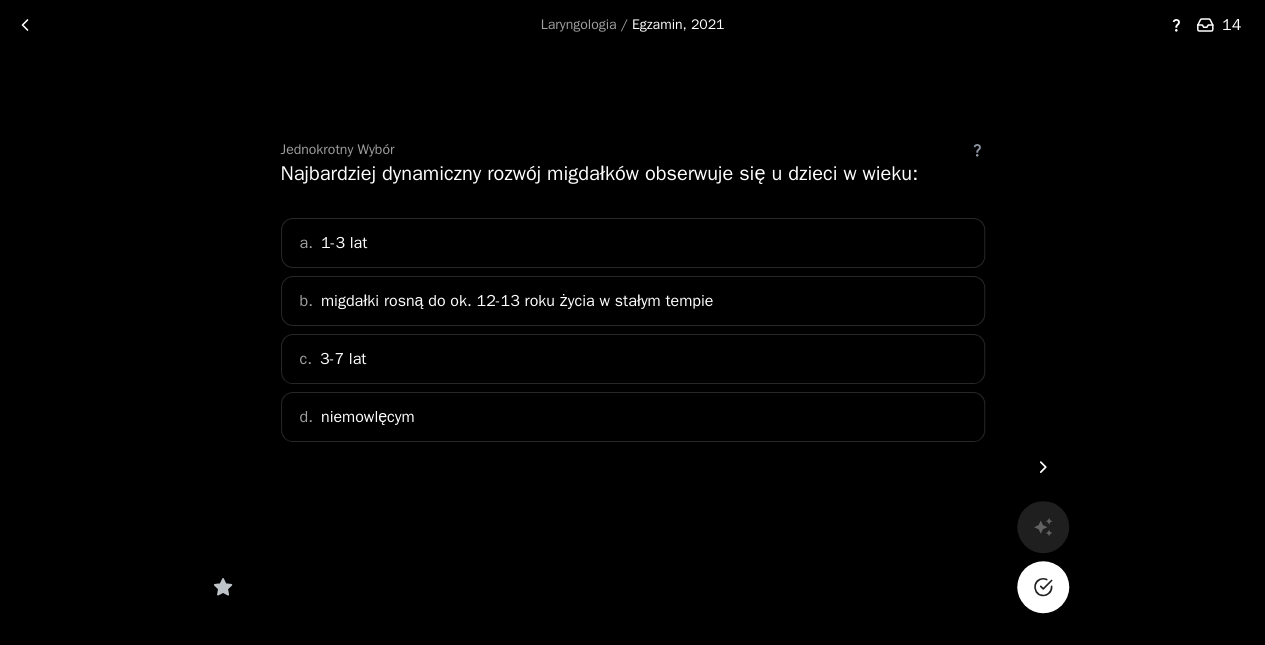 click on "a.   1-3 lat" at bounding box center (633, 243) 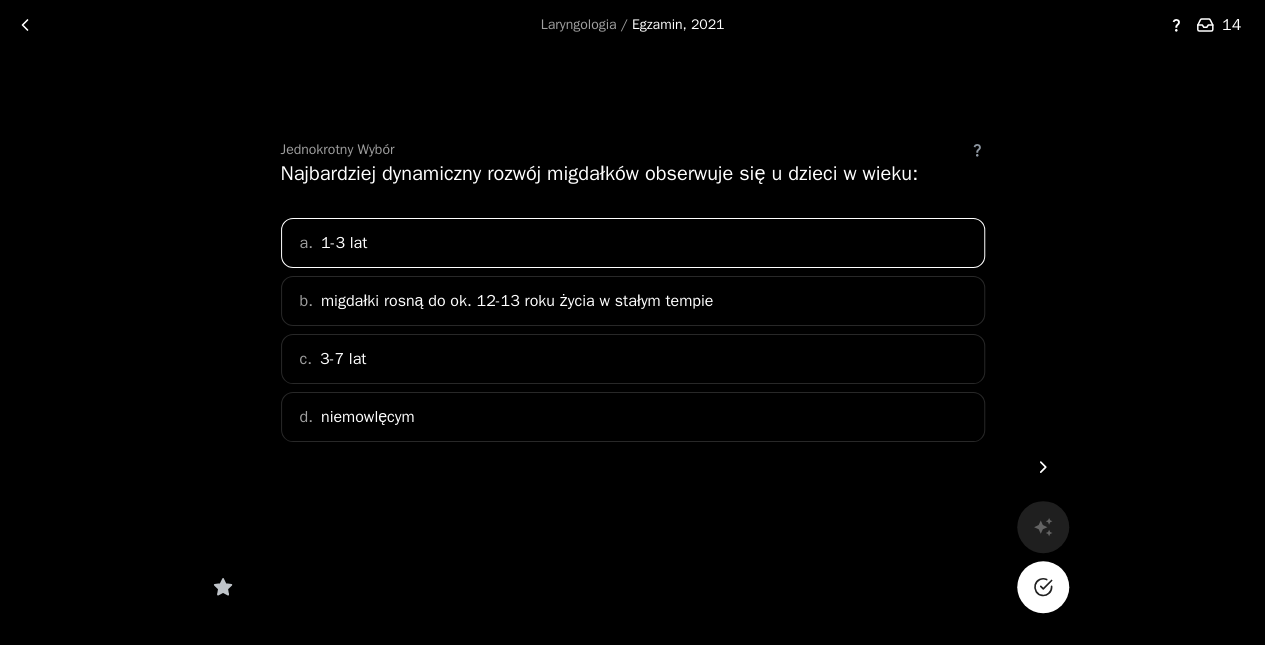 click 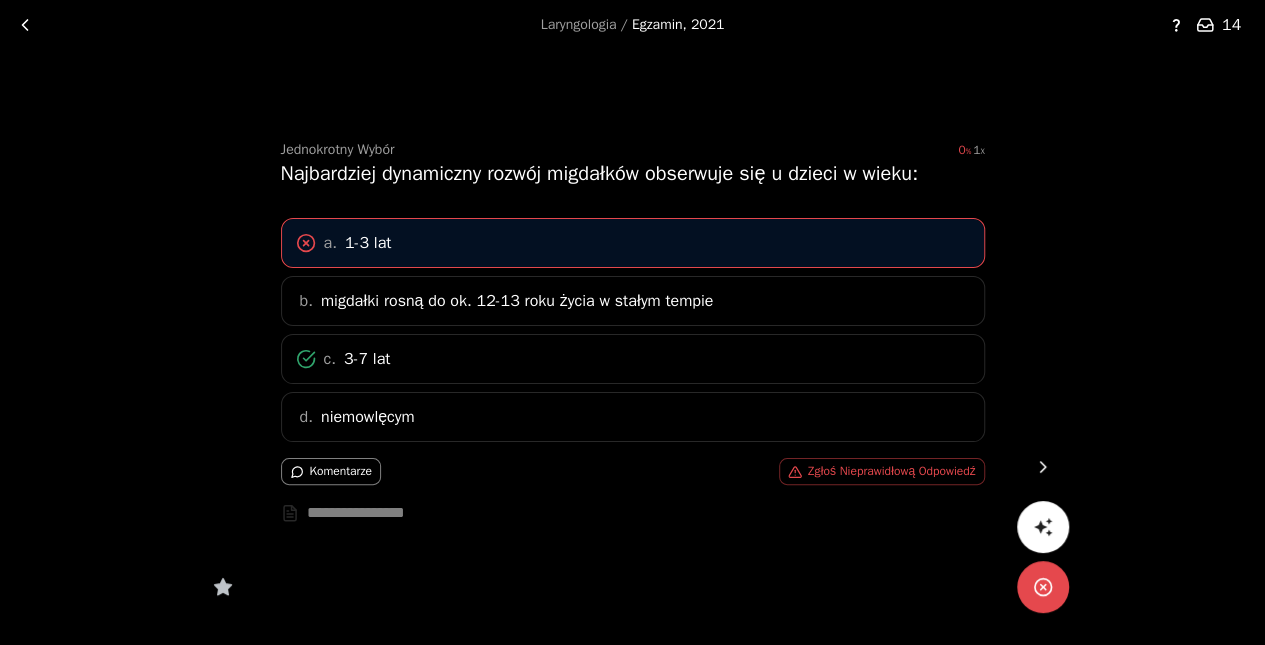 click at bounding box center [1043, 467] 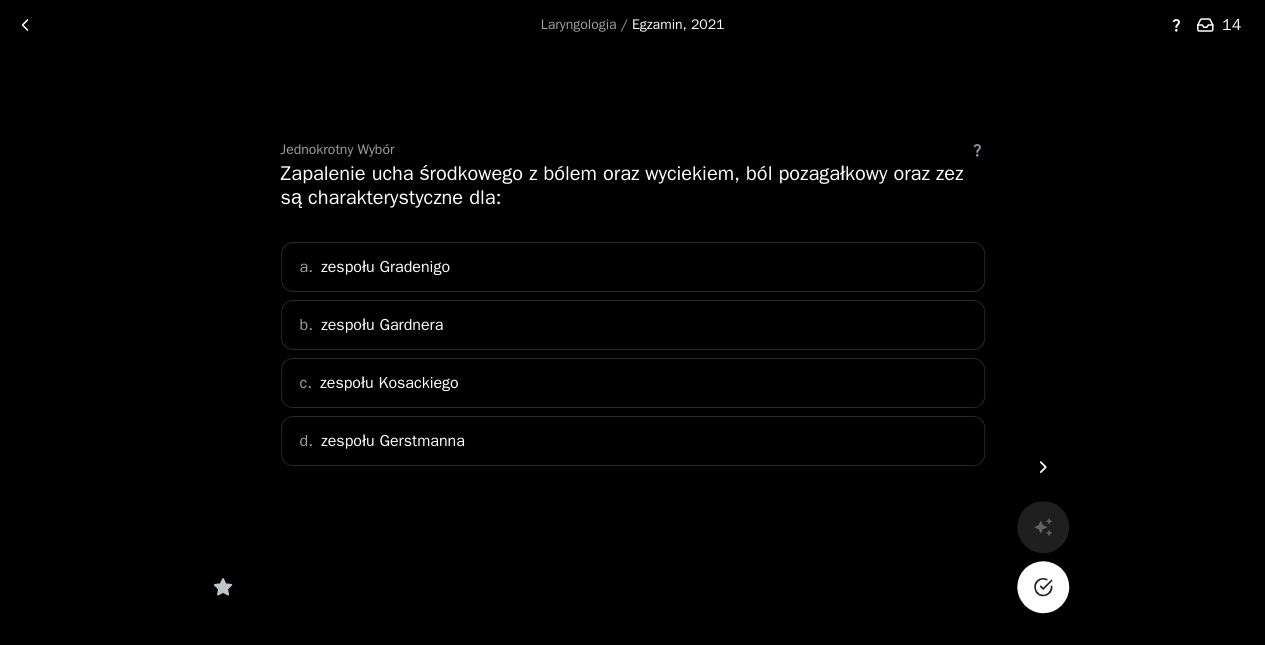 click on "c.   zespołu Kosackiego" at bounding box center (633, 383) 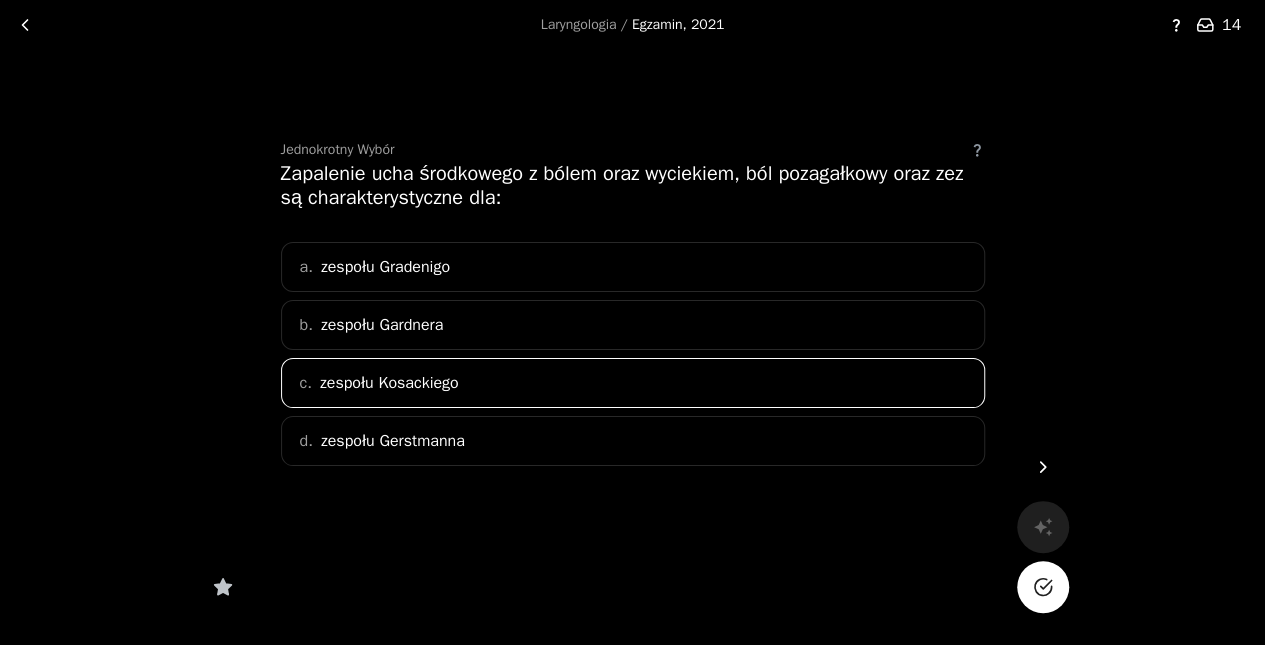 click on "a.   zespołu Gradenigo" at bounding box center [633, 267] 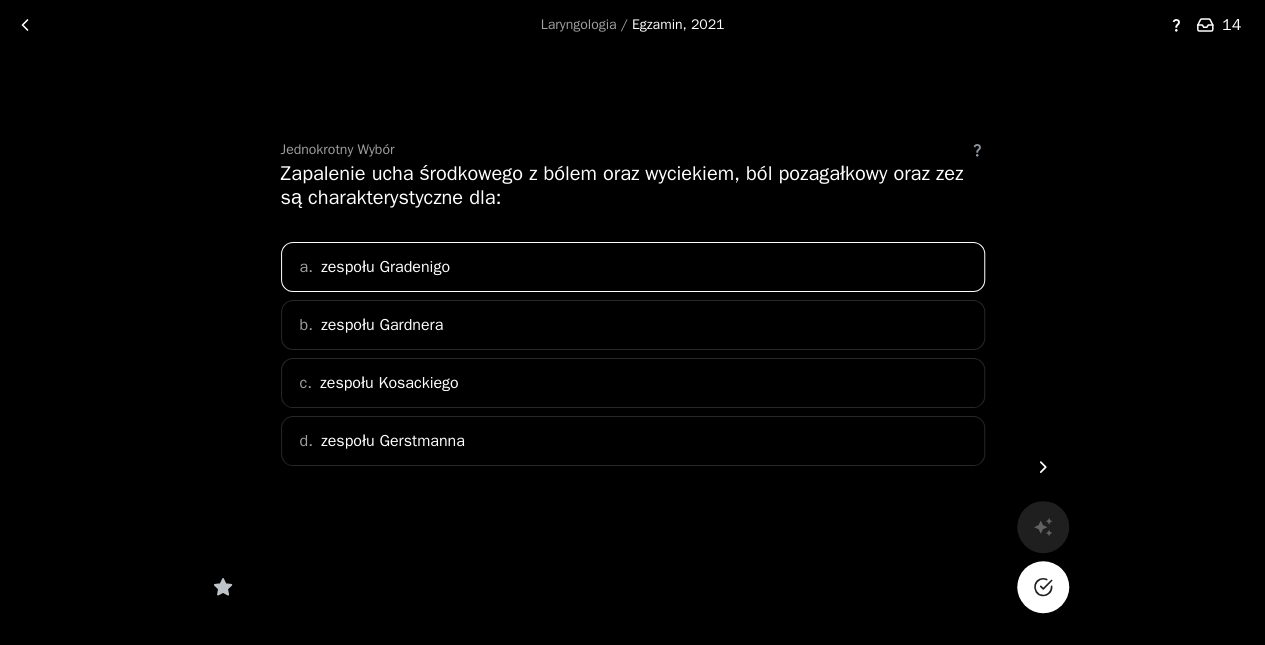 click 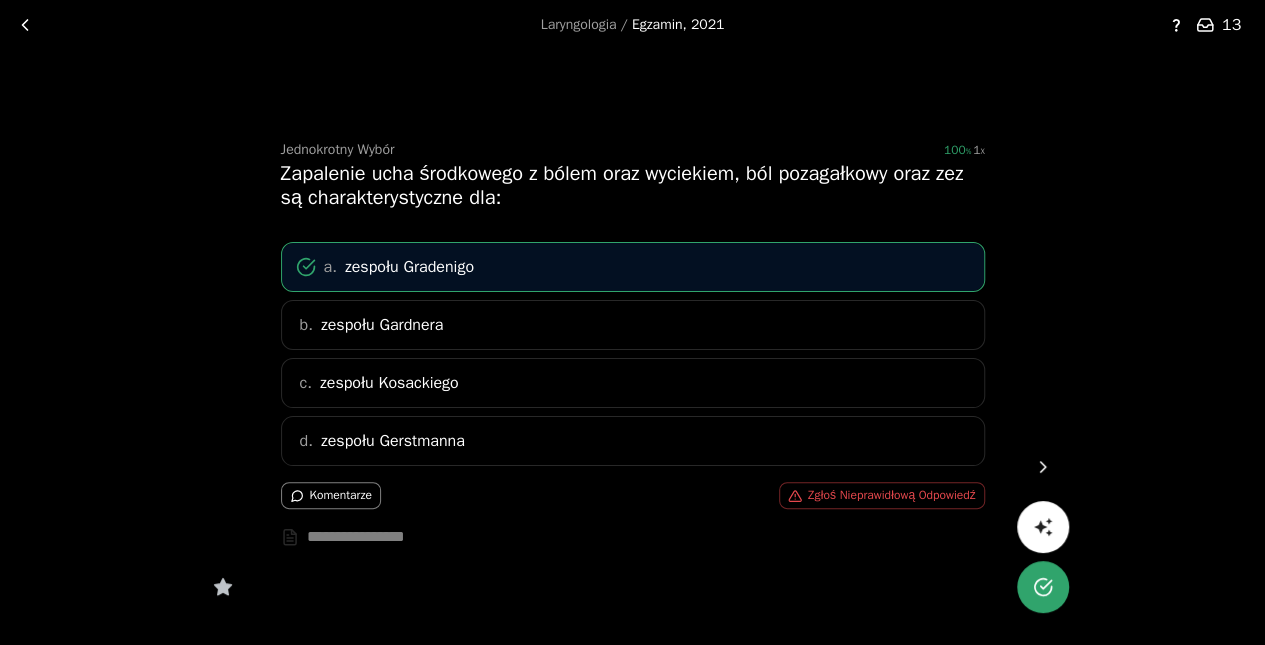 click 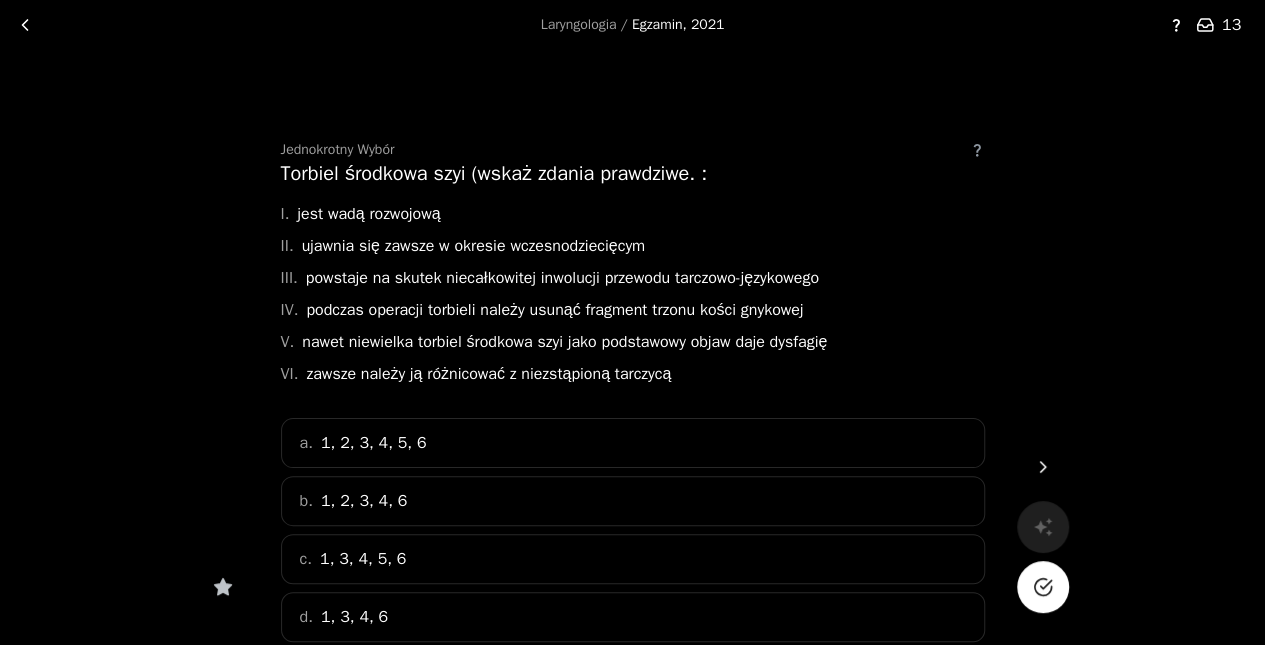 click on "Laryngologia  /  Egzamin, 2021 13 Jednokrotny Wybór Torbiel środkowa szyi (wskaż zdania prawdziwe. : I.  jest wadą rozwojową II.  ujawnia się zawsze w okresie wczesnodziecięcym III.  powstaje na skutek niecałkowitej inwolucji przewodu tarczowo-językowego IV.  podczas operacji torbieli należy usunąć fragment trzonu kości gnykowej V.  nawet niewielka torbiel środkowa szyi jako podstawowy objaw daje dysfagię VI.  zawsze należy ją różnicować z niezstąpioną tarczycą a.   1, 2, 3, 4, 5, 6 b.   1, 2, 3, 4, 6 c.   1, 3, 4, 5, 6 d.   1, 3, 4, 6" at bounding box center (632, 406) 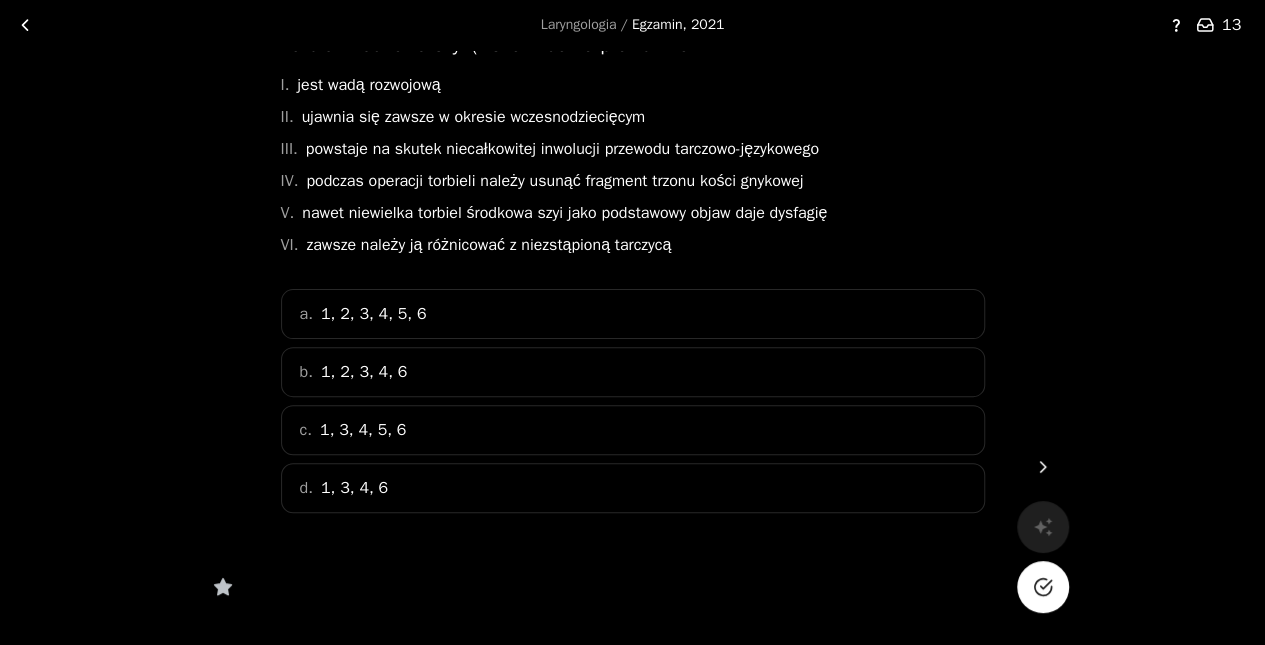 scroll, scrollTop: 134, scrollLeft: 0, axis: vertical 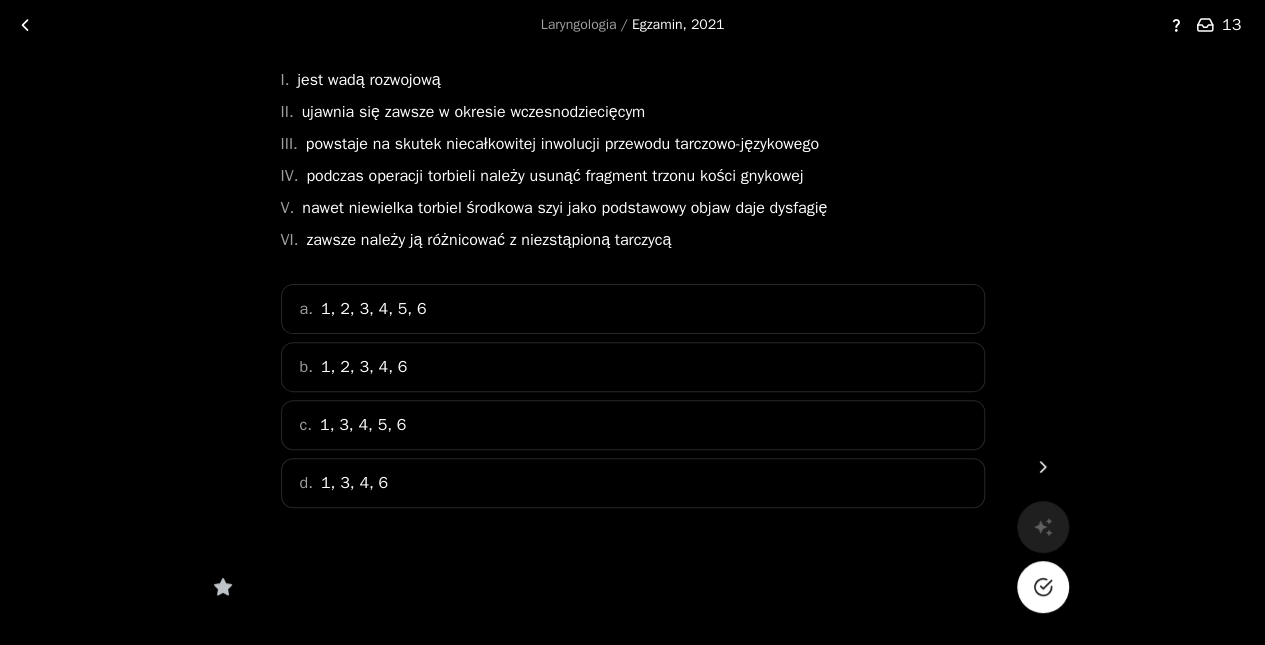 click on "d.   1, 3, 4, 6" at bounding box center (633, 483) 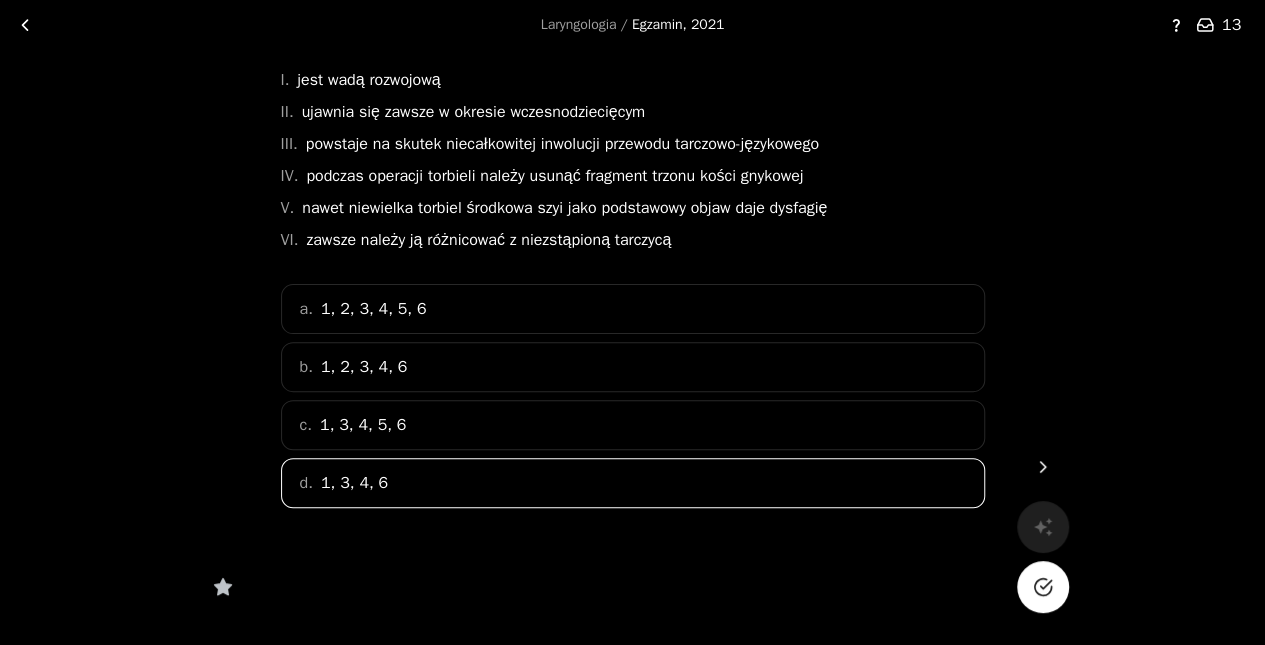 click 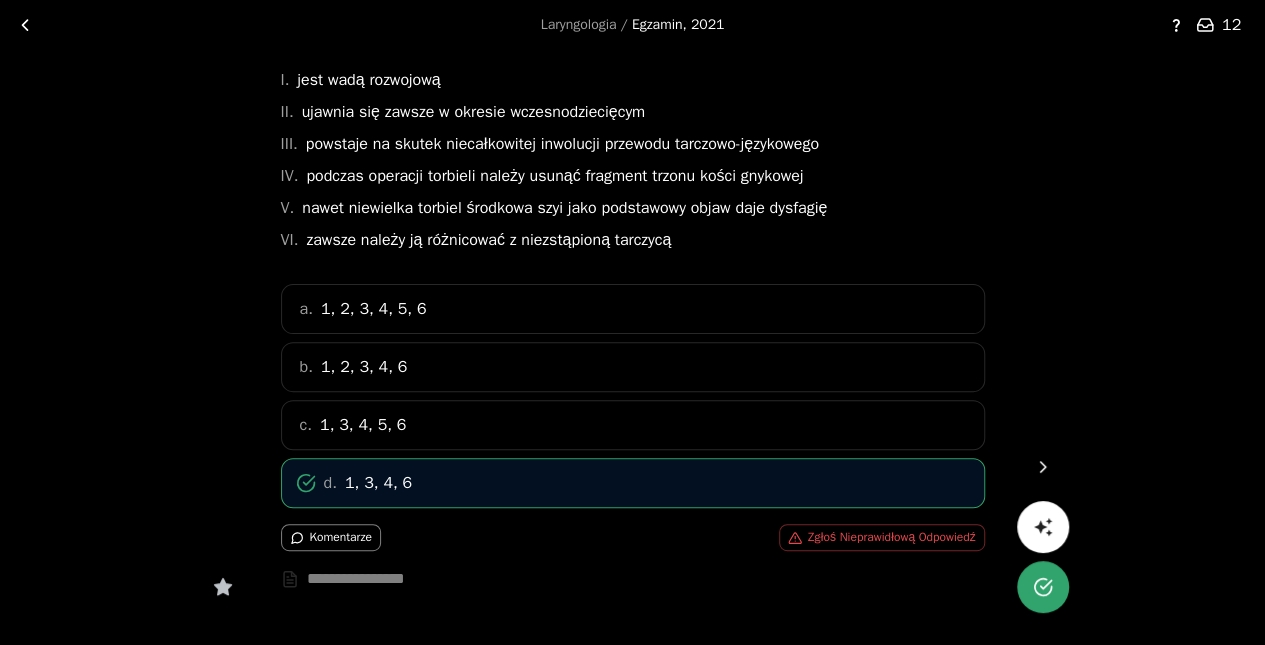click at bounding box center (1043, 467) 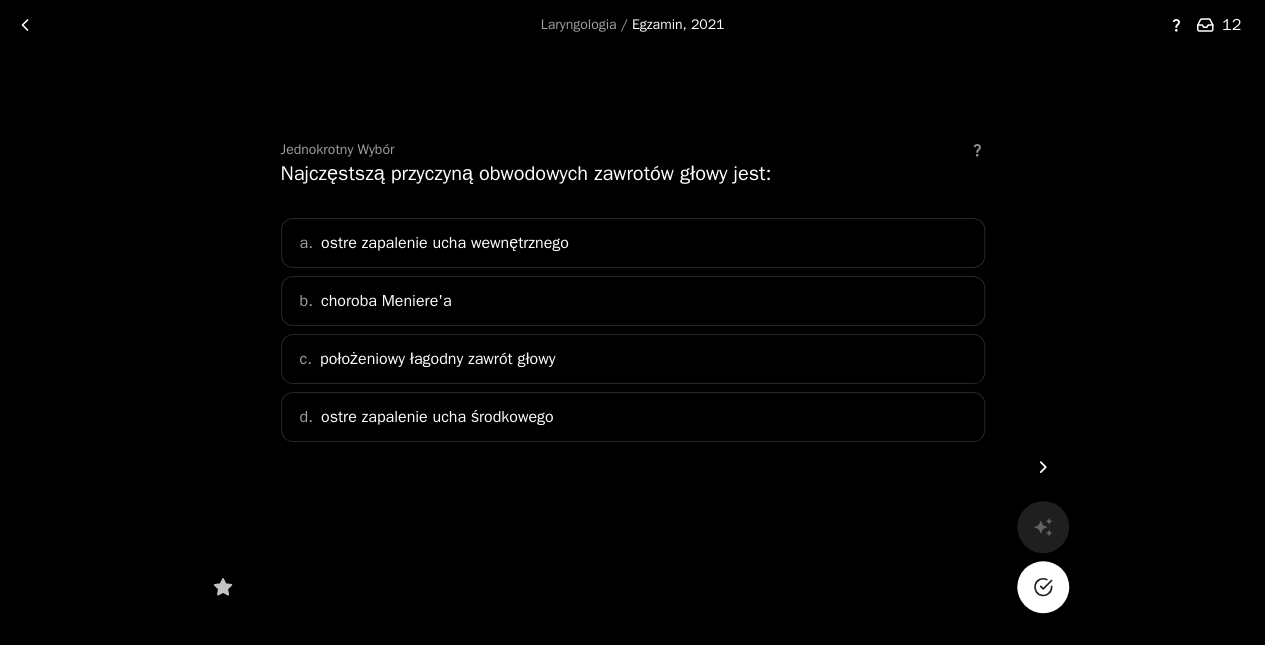 click on "d.   ostre zapalenie ucha środkowego" at bounding box center (633, 417) 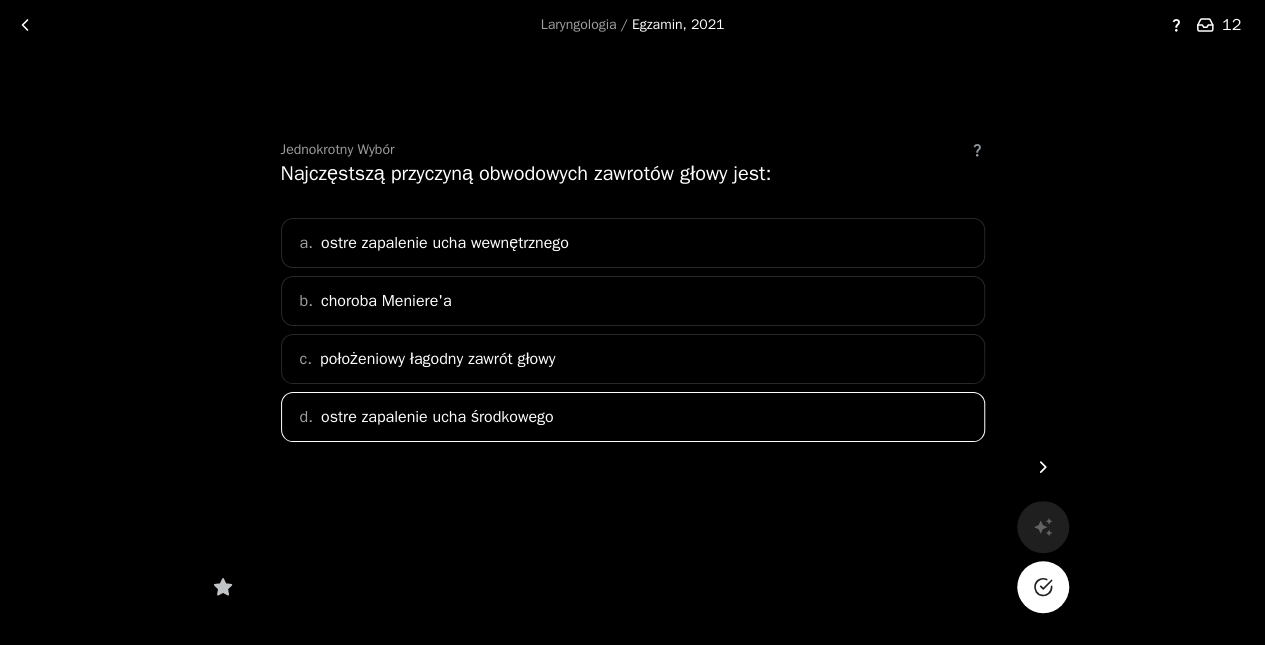 click 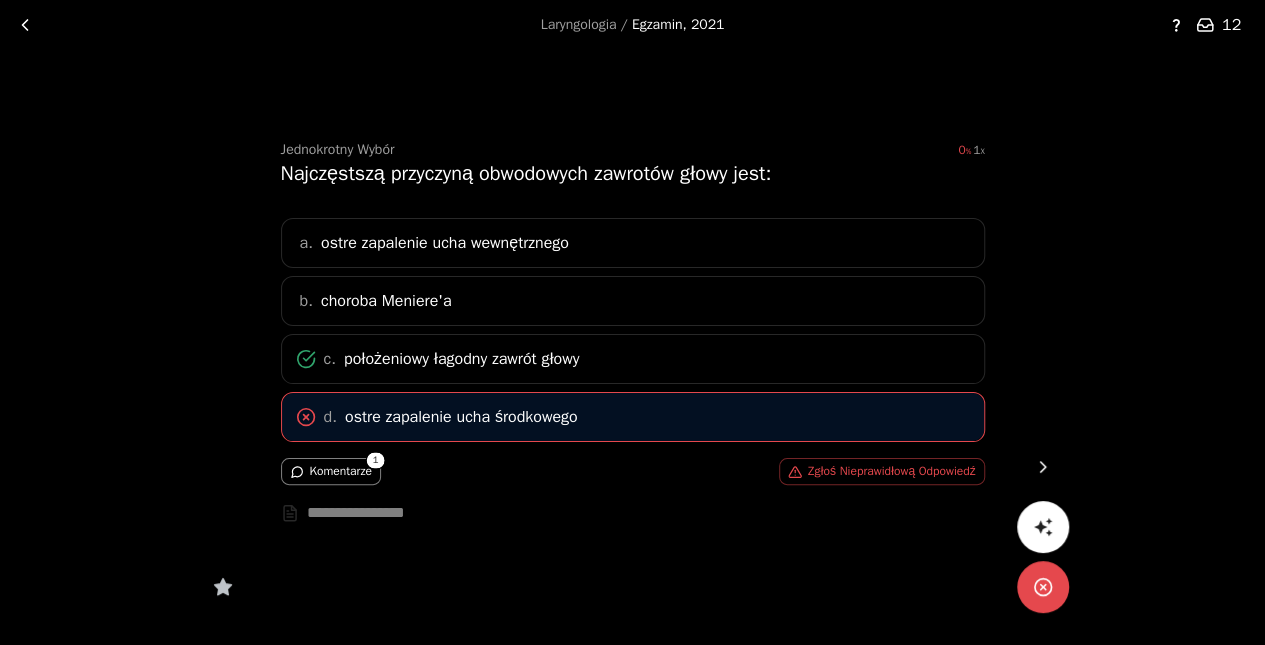 click 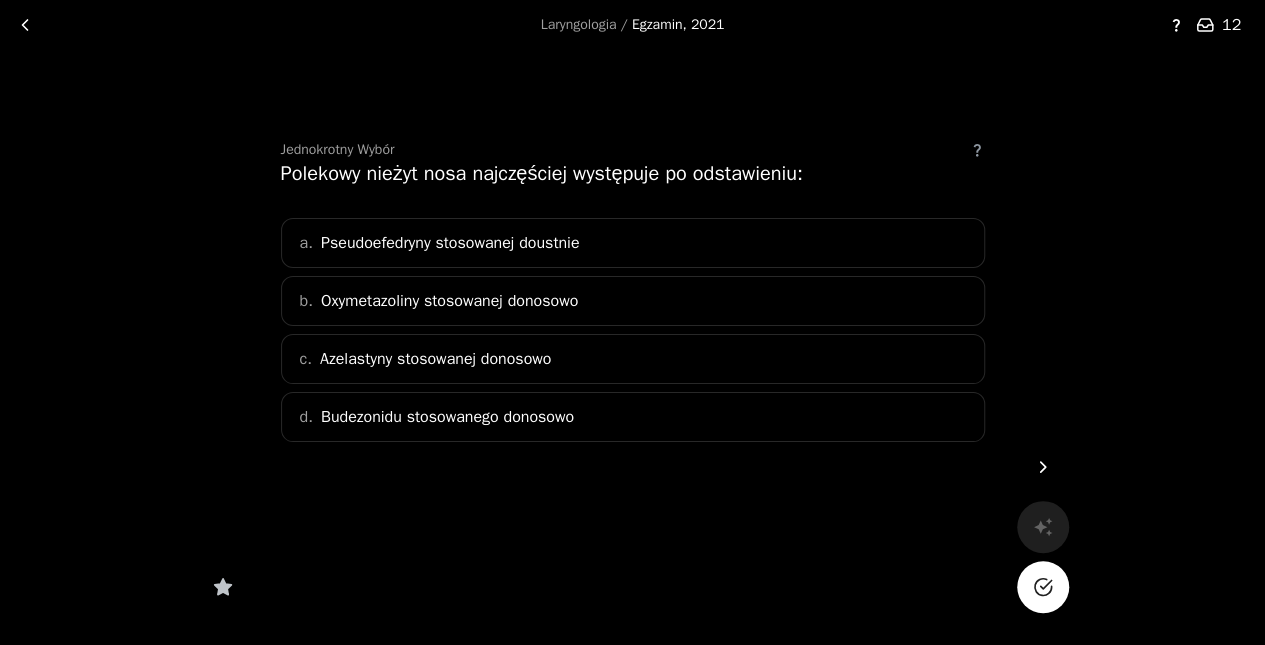 click on "b.   Oxymetazoliny stosowanej donosowo" at bounding box center [633, 301] 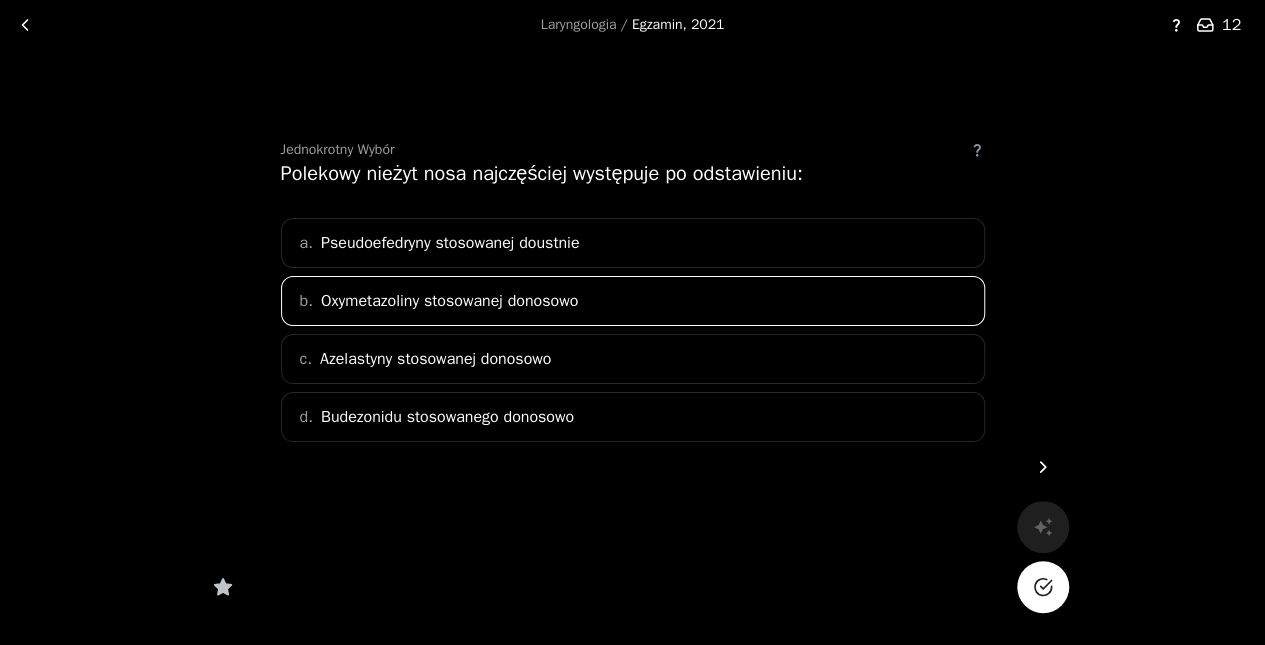 click 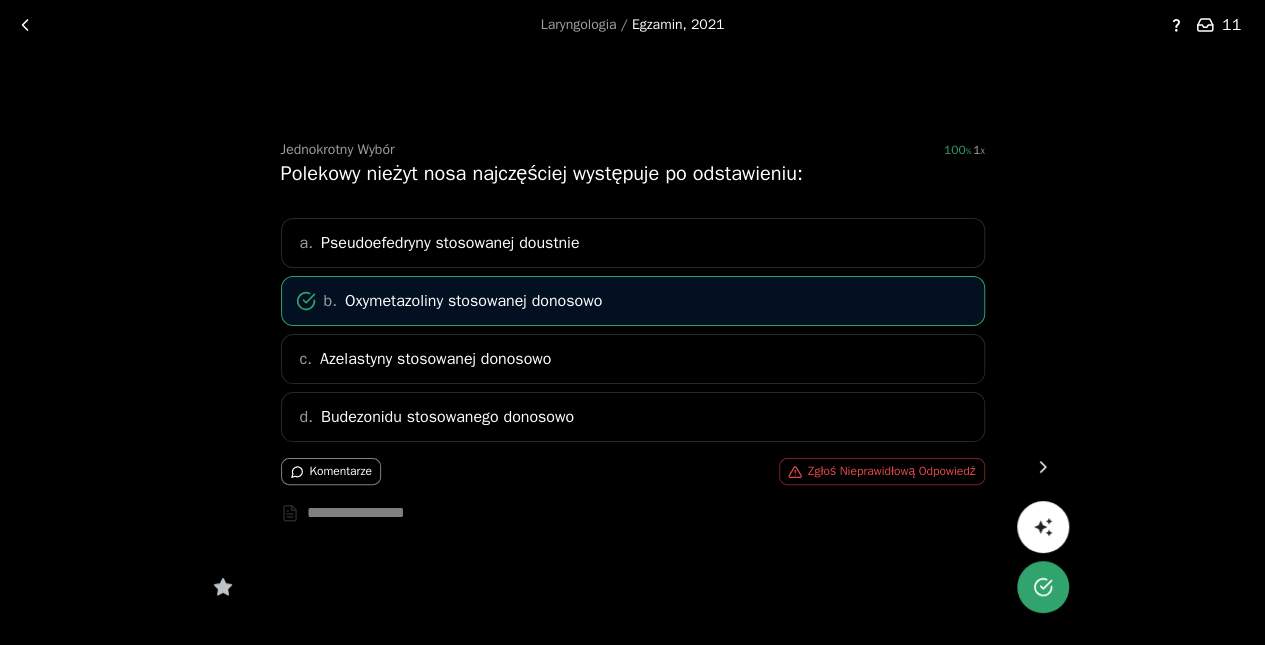 click 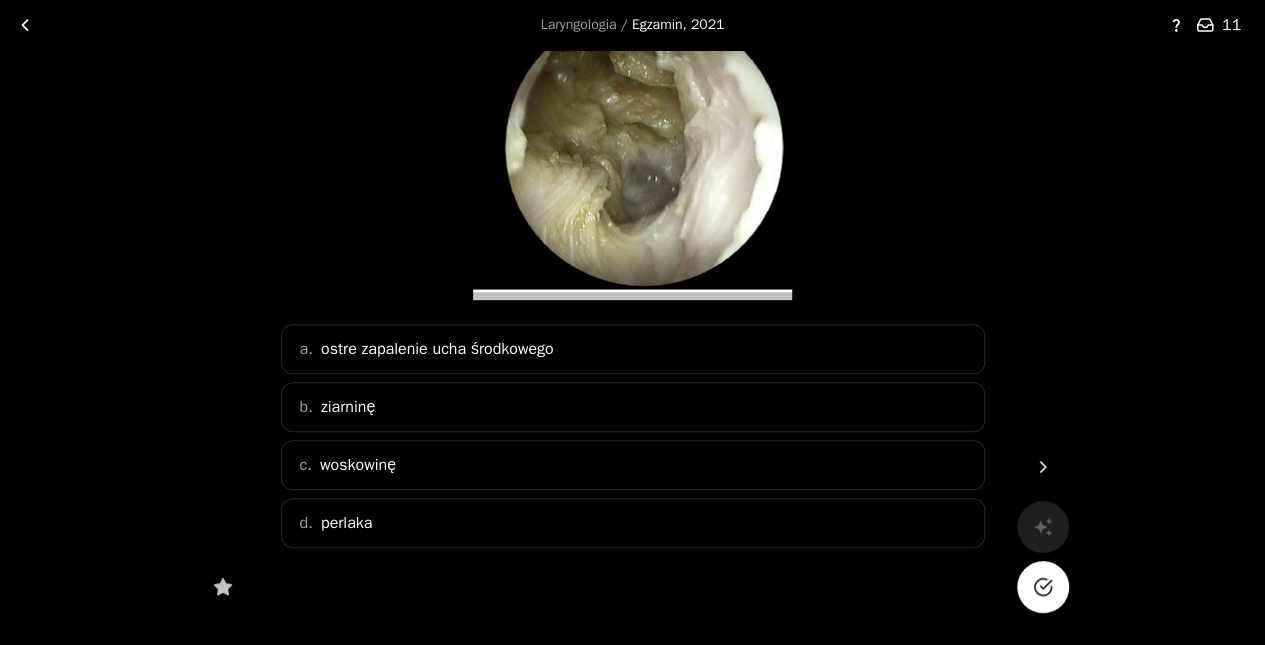 scroll, scrollTop: 218, scrollLeft: 0, axis: vertical 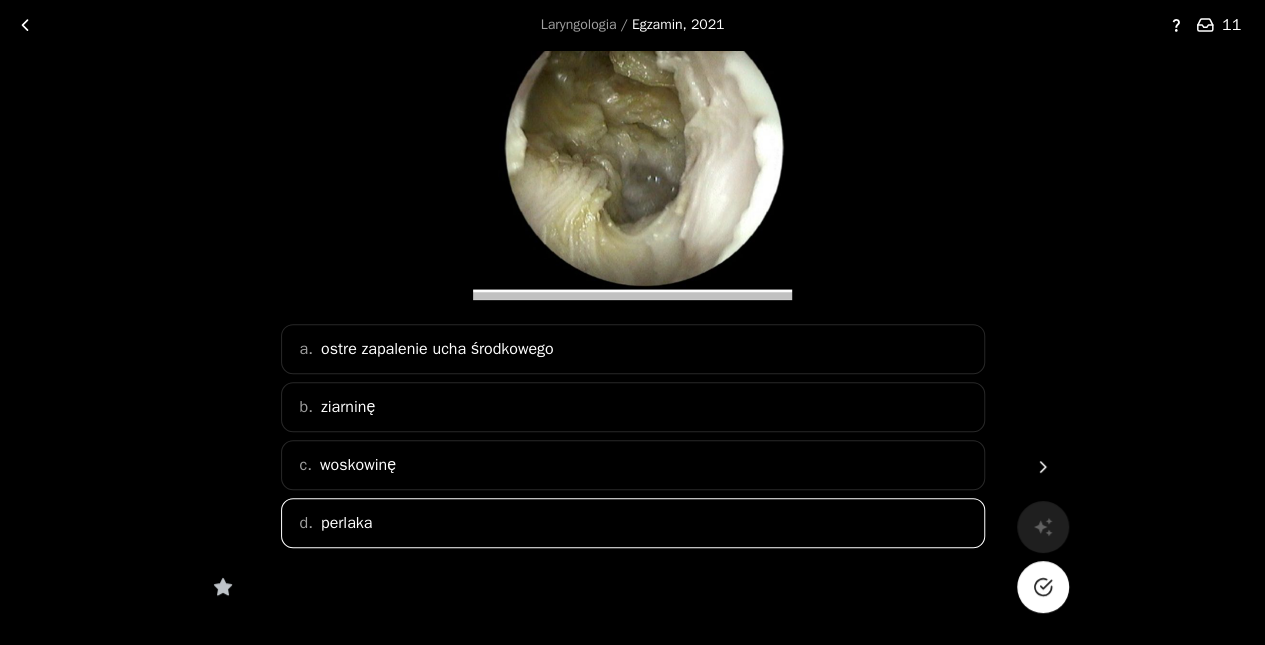 click 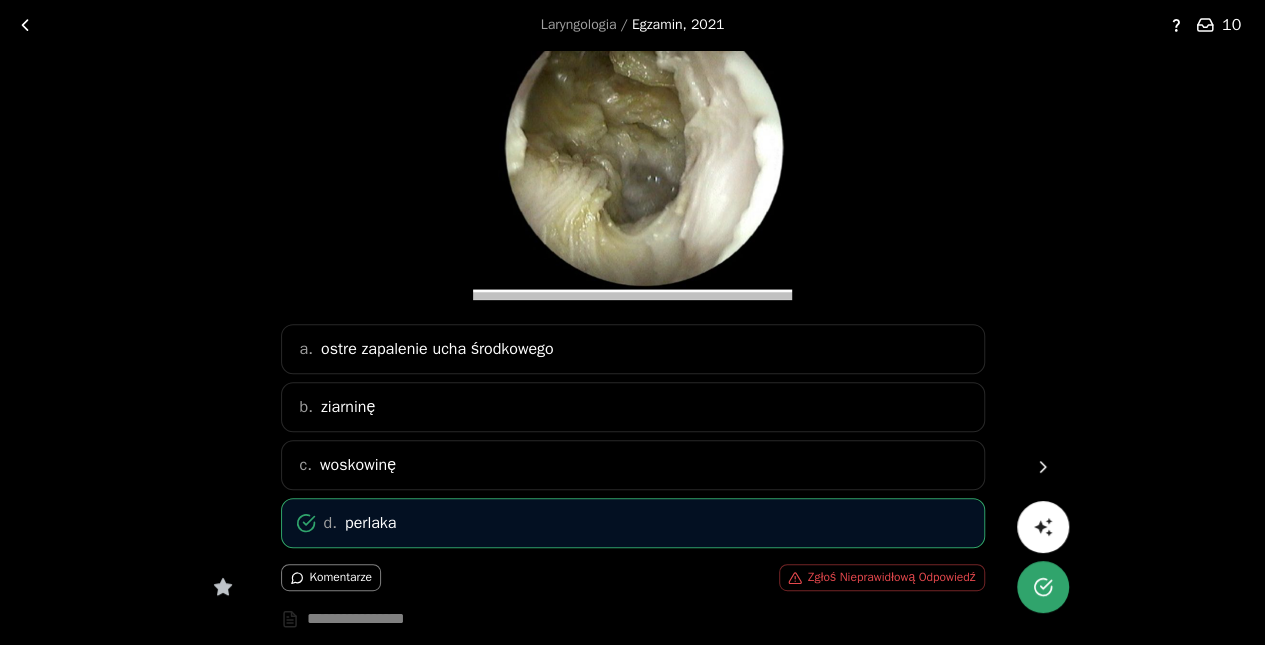 click 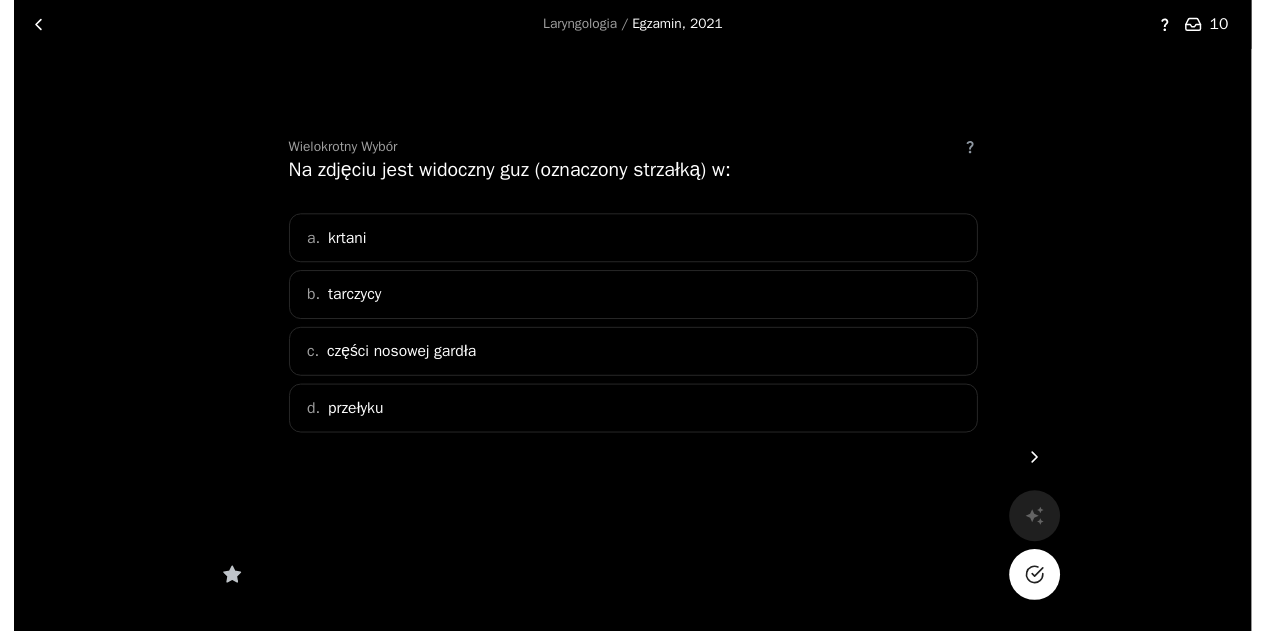 scroll, scrollTop: 0, scrollLeft: 0, axis: both 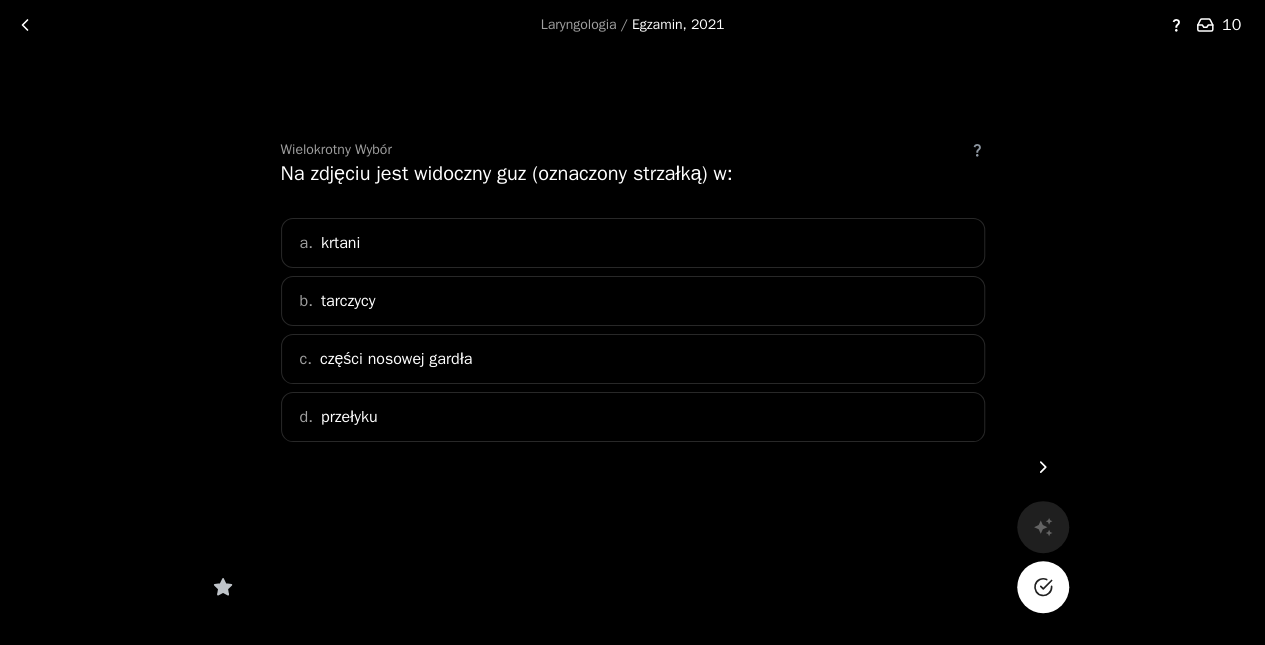 click at bounding box center [1043, 467] 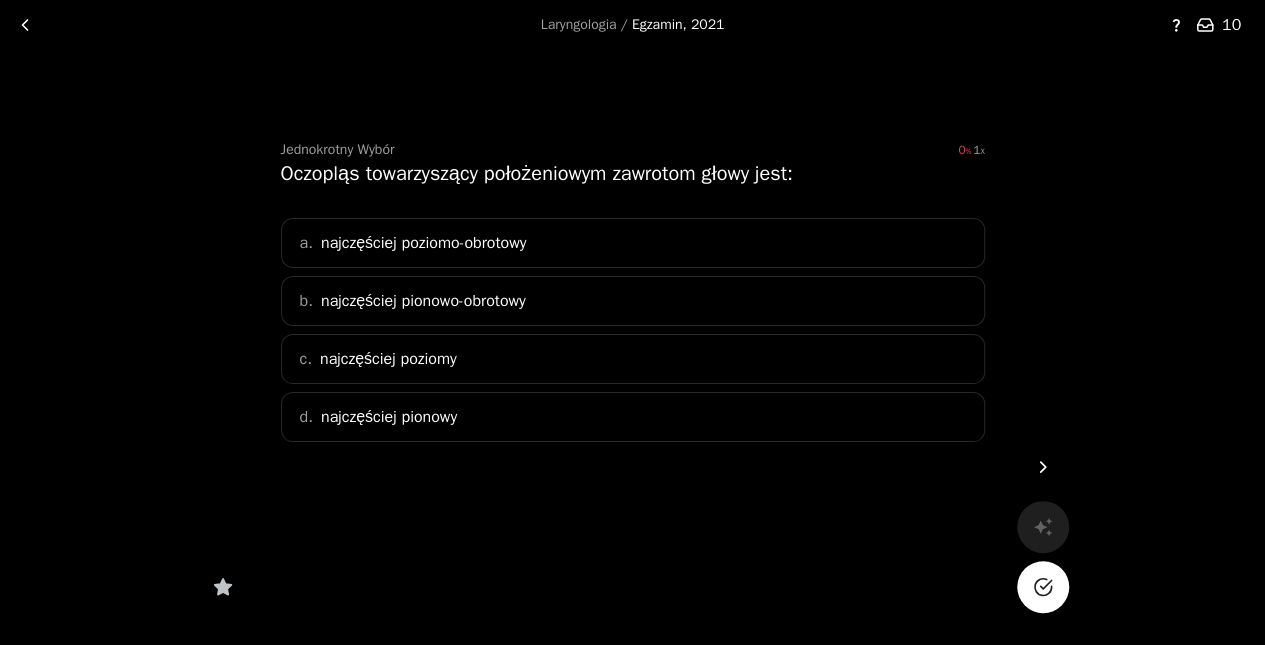 click 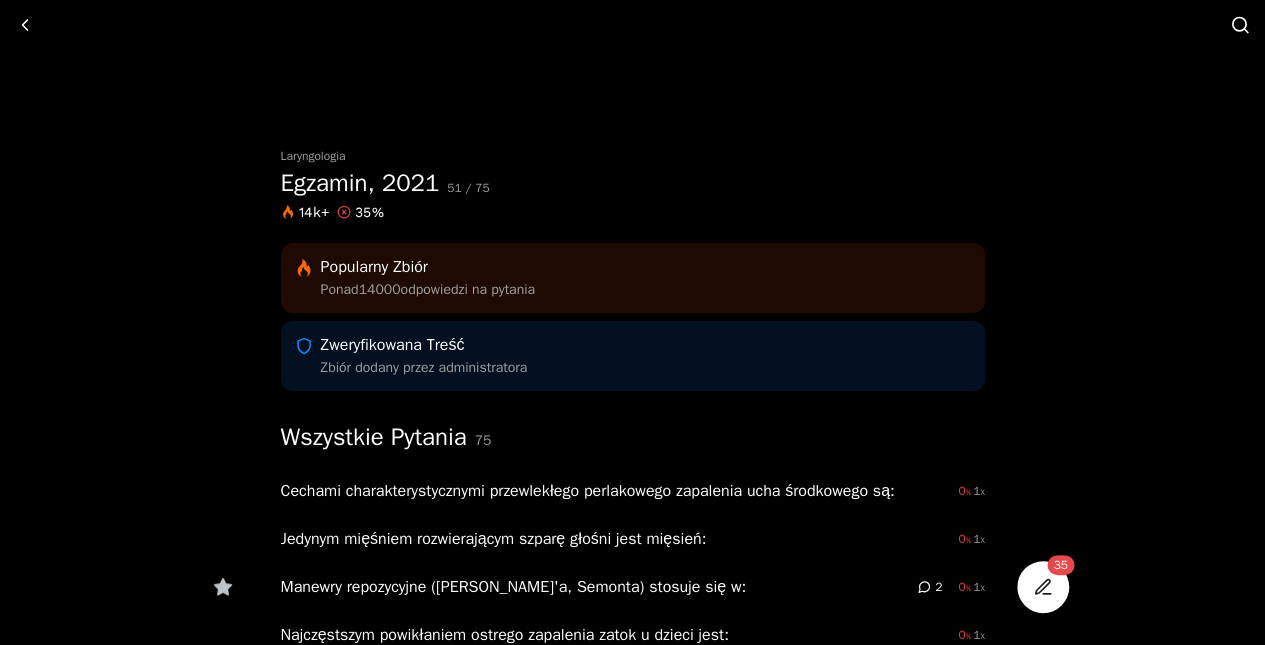 click at bounding box center (1043, 587) 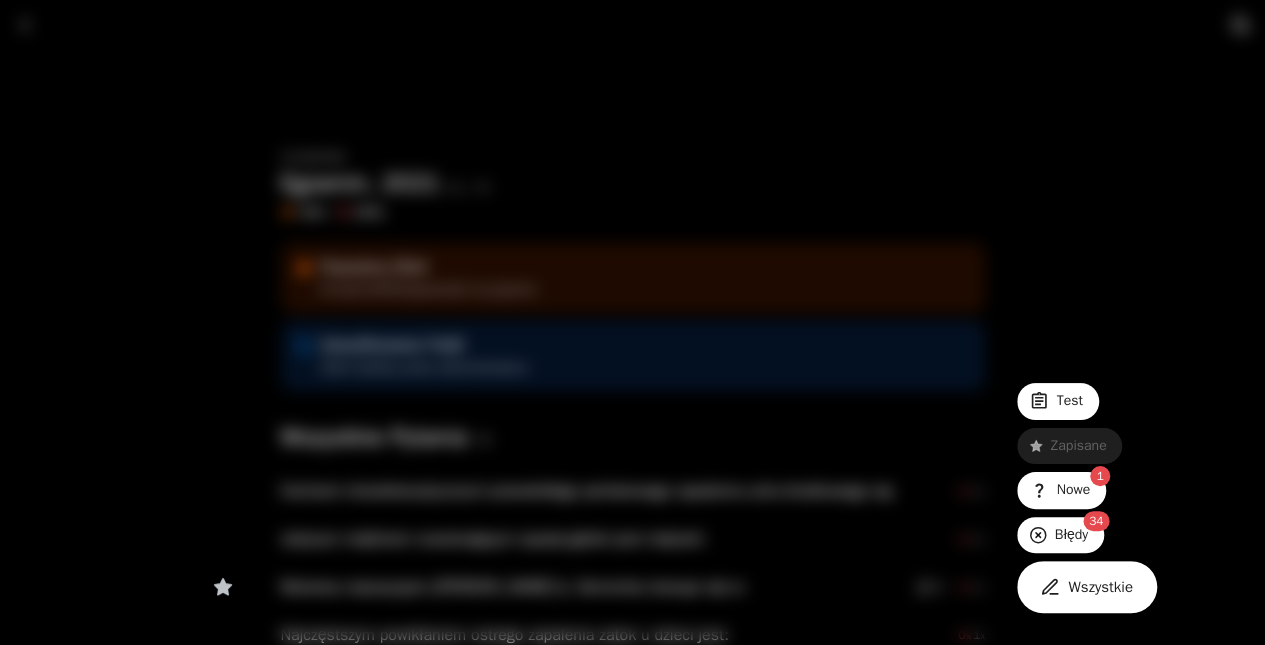 click at bounding box center [1250, 630] 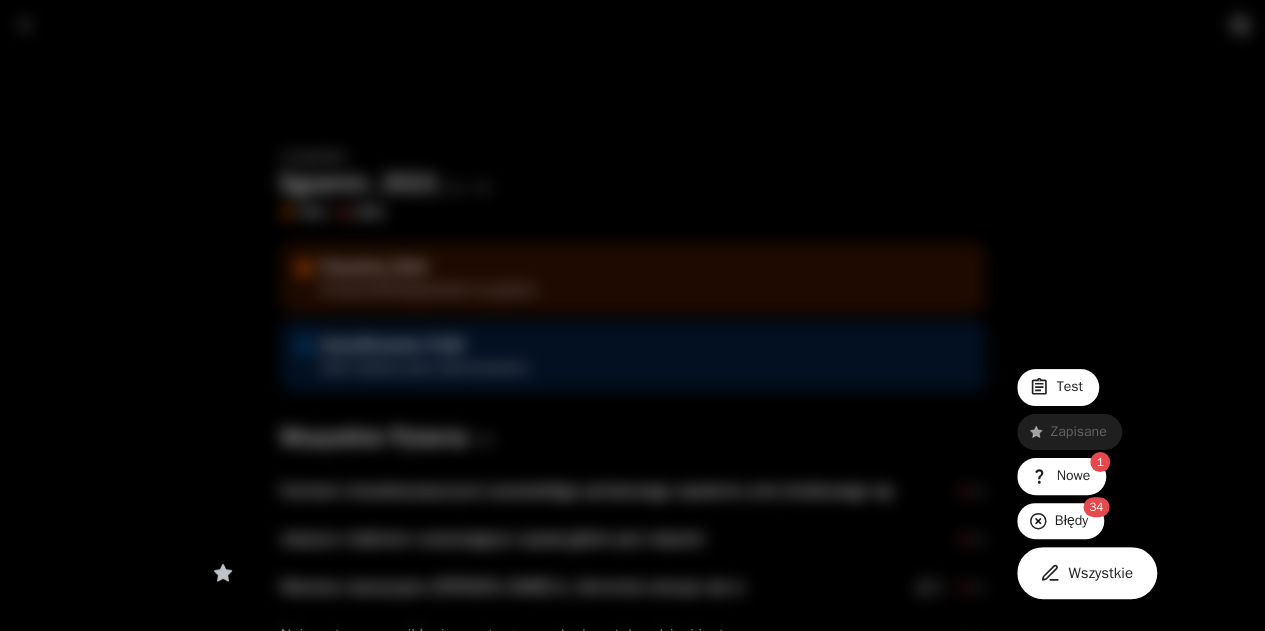 click at bounding box center (632, 315) 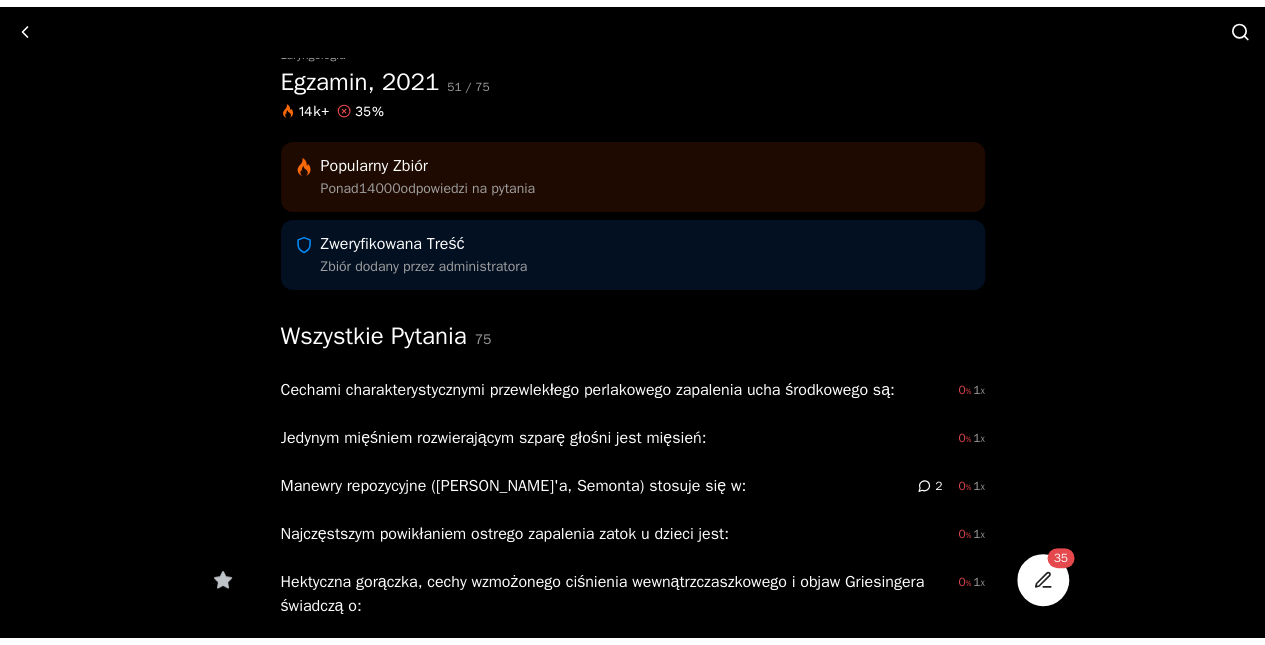 scroll, scrollTop: 114, scrollLeft: 0, axis: vertical 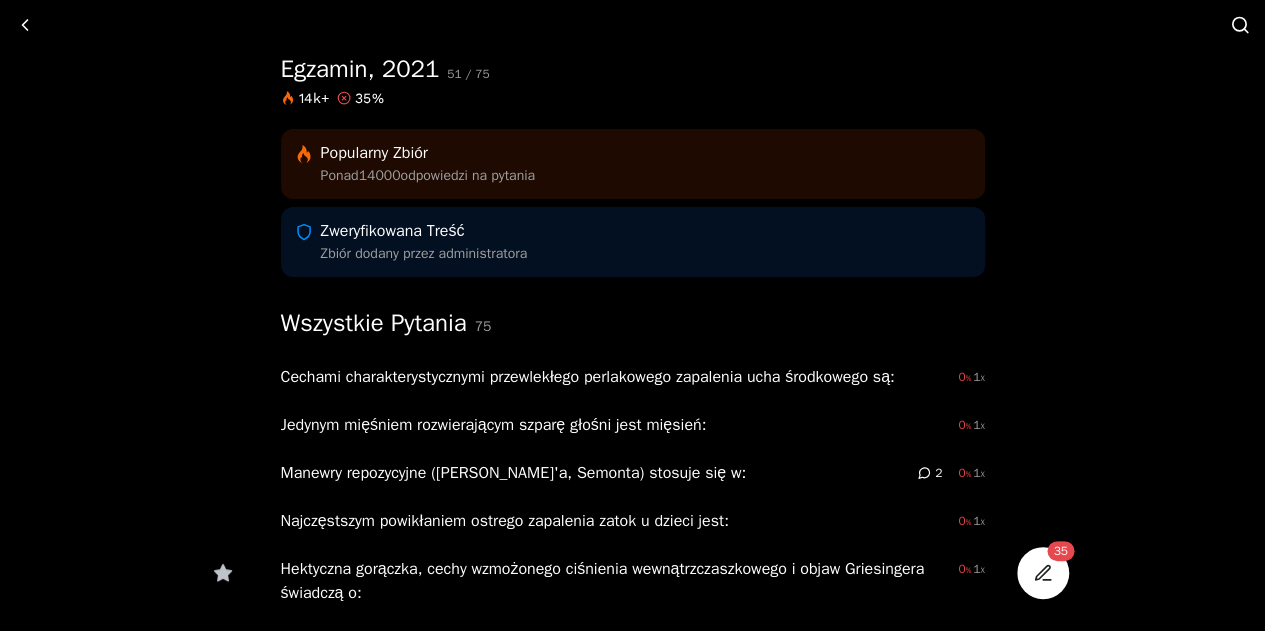 click on "Cechami charakterystycznymi przewlekłego perlakowego zapalenia ucha środkowego są:" at bounding box center (612, 377) 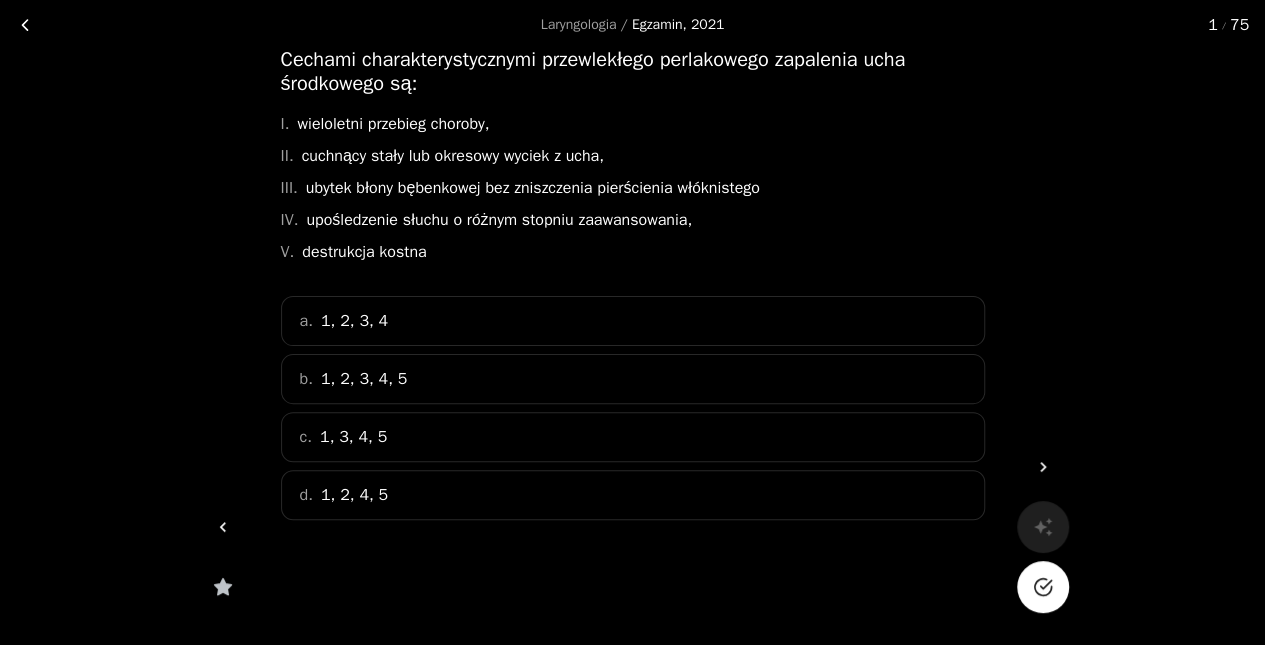 click on "Laryngologia  /  Egzamin, 2021 1 / 75 Jednokrotny Wybór 0 1 Cechami charakterystycznymi przewlekłego perlakowego zapalenia ucha środkowego są: I.  wieloletni przebieg choroby, II.  cuchnący stały lub okresowy wyciek z ucha, III.  ubytek błony bębenkowej bez zniszczenia pierścienia włóknistego IV.  upośledzenie słuchu o różnym stopniu zaawansowania, V.  destrukcja kostna a.   1, 2, 3, 4 b.   1, 2, 3, 4, 5 c.   1, 3, 4, 5 d.   1, 2, 4, 5" at bounding box center (632, 288) 